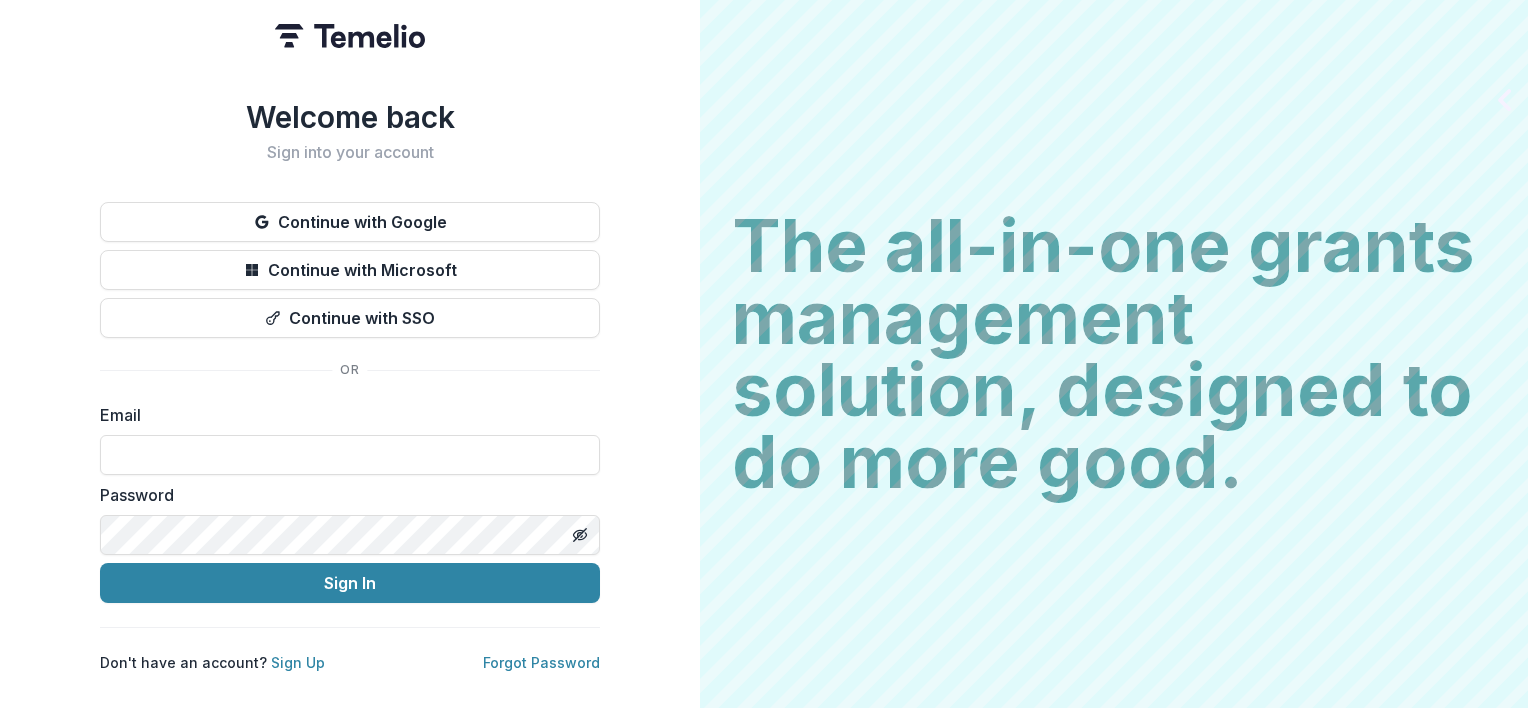 scroll, scrollTop: 0, scrollLeft: 0, axis: both 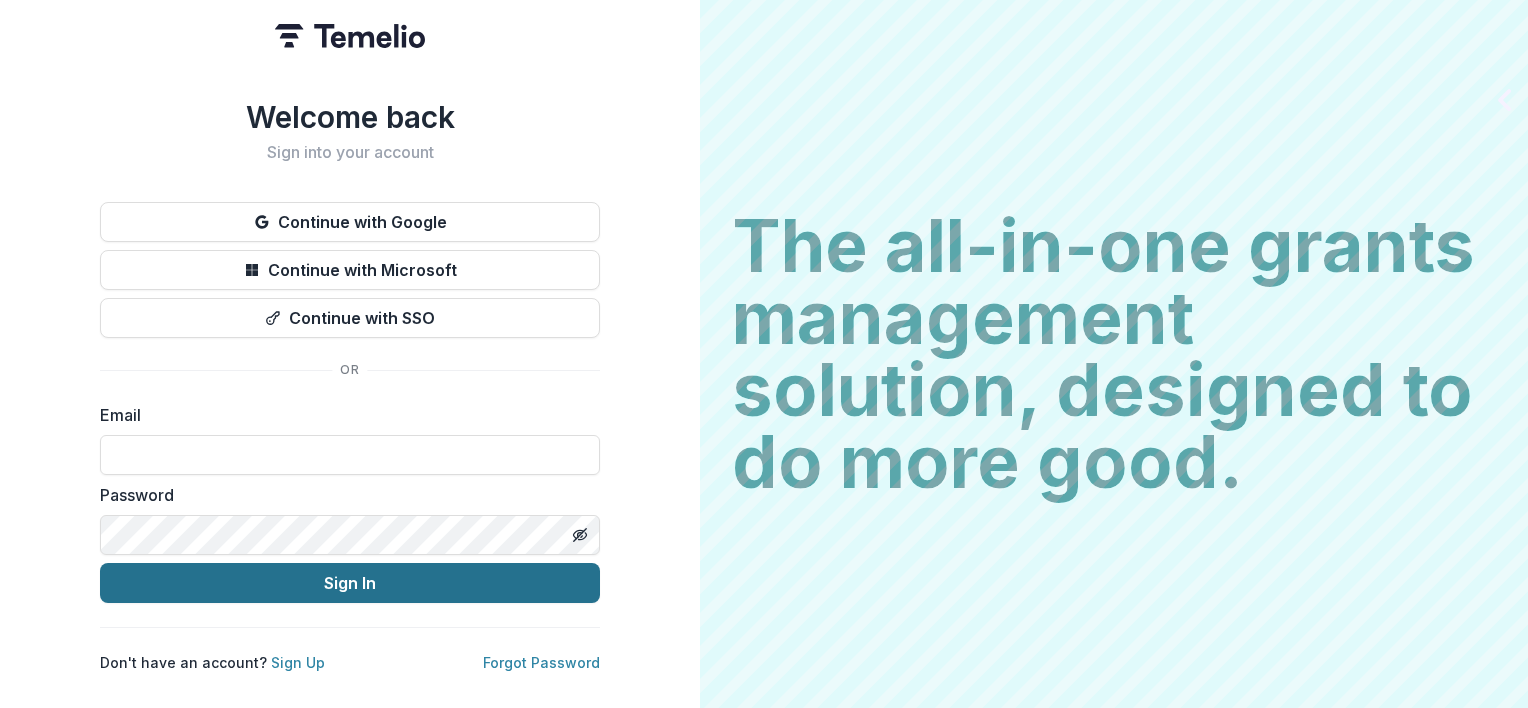 type on "**********" 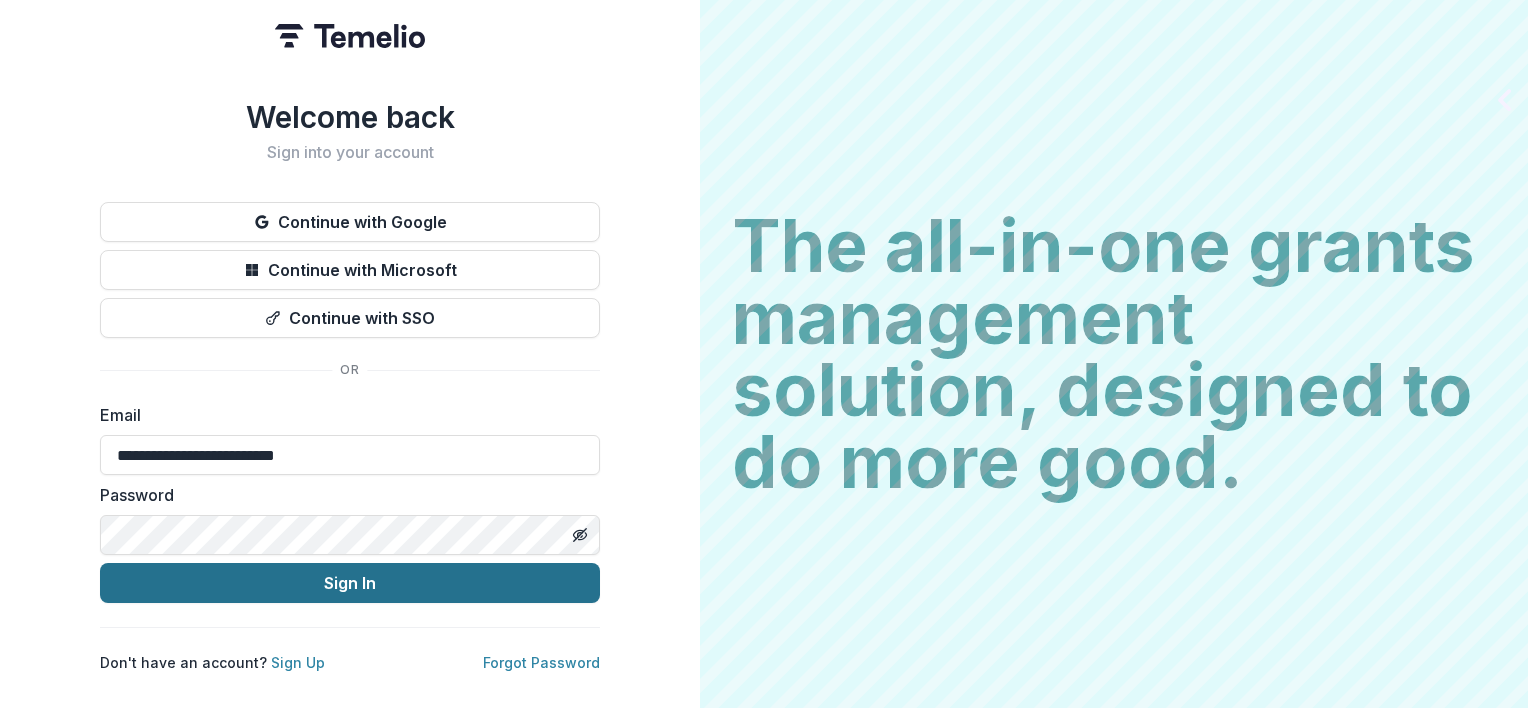 click on "Sign In" at bounding box center (350, 583) 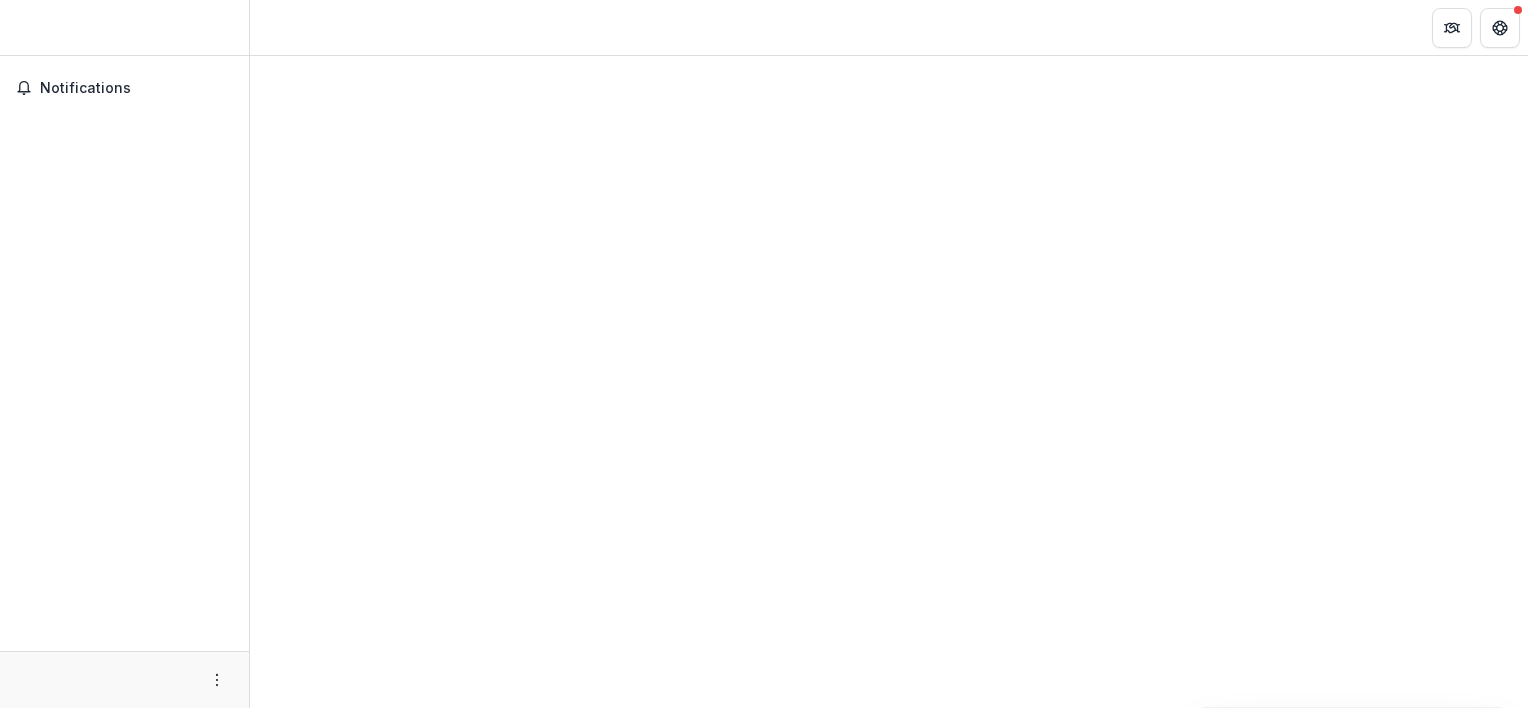 scroll, scrollTop: 0, scrollLeft: 0, axis: both 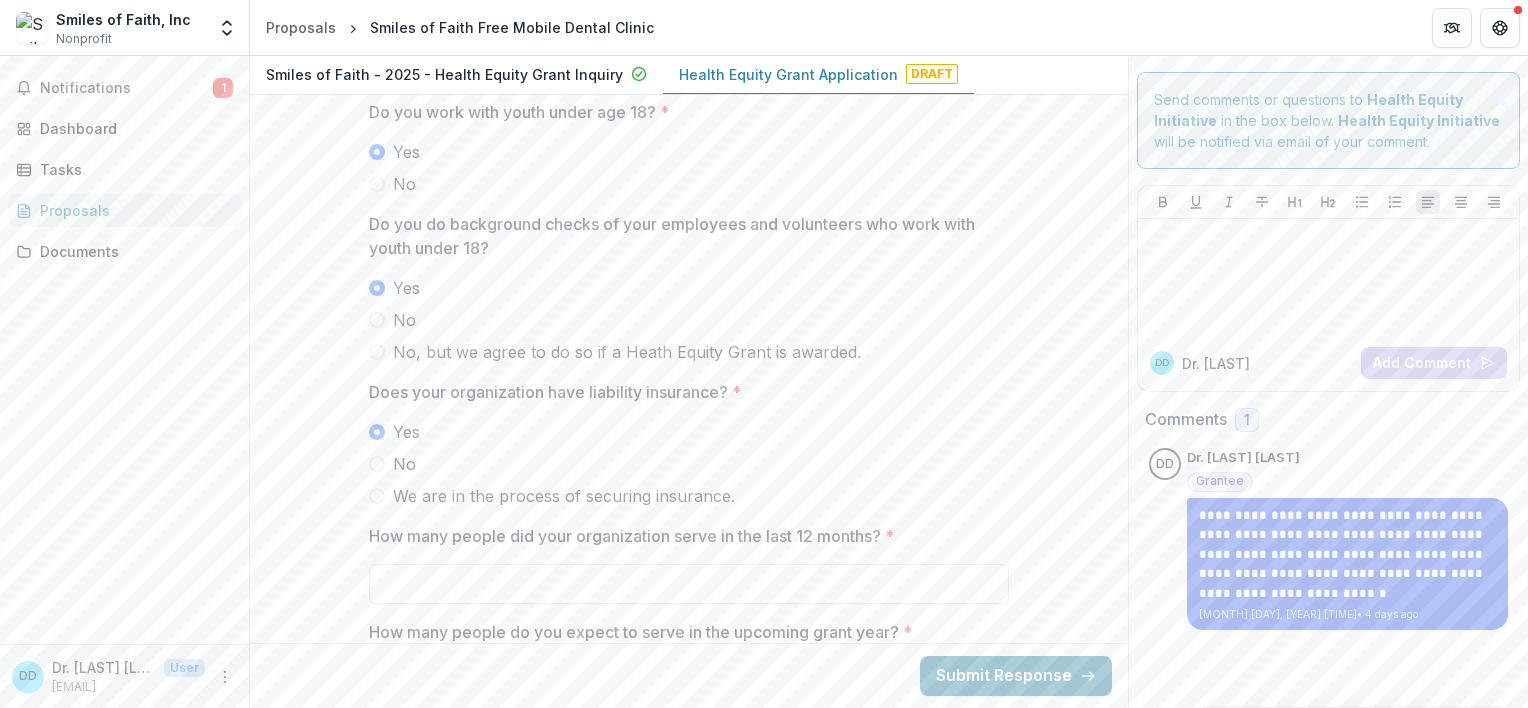 click on "[MONTH] [DAY], [YEAR]  @  [TIME] [TIME] [MONTH] [DAY], [YEAR], [TIME] [TIME] [MONTH] [DAY], [YEAR]" at bounding box center [689, 382] 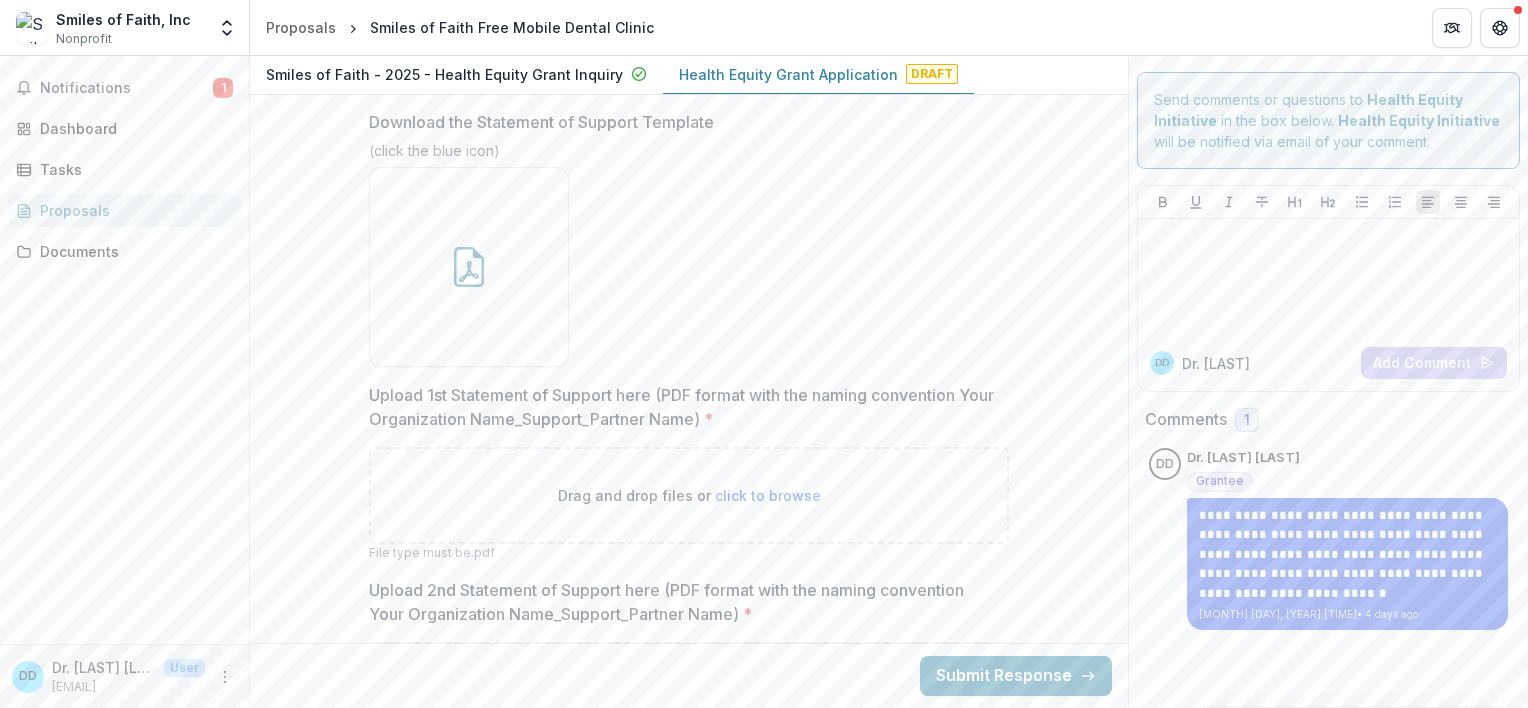 scroll, scrollTop: 7800, scrollLeft: 0, axis: vertical 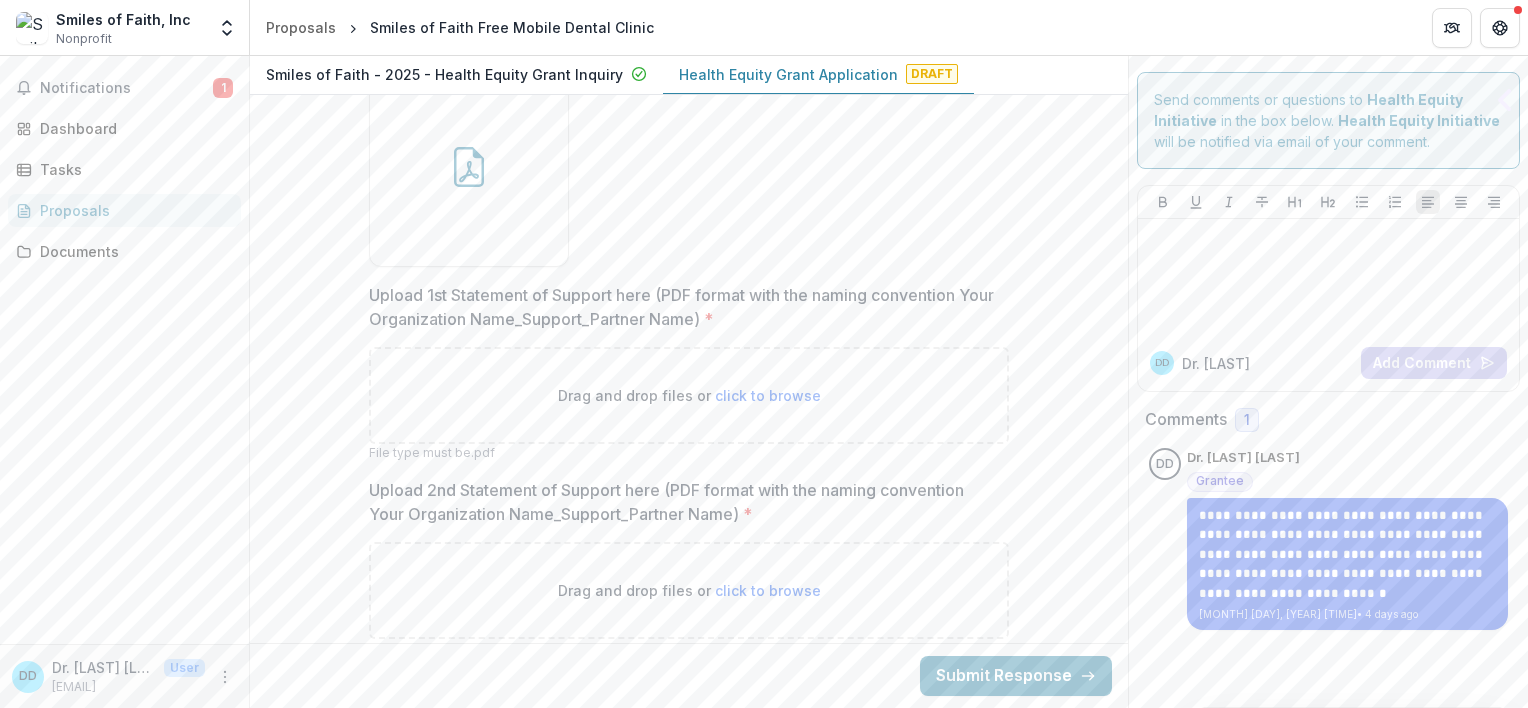 click on "click to browse" at bounding box center (768, 395) 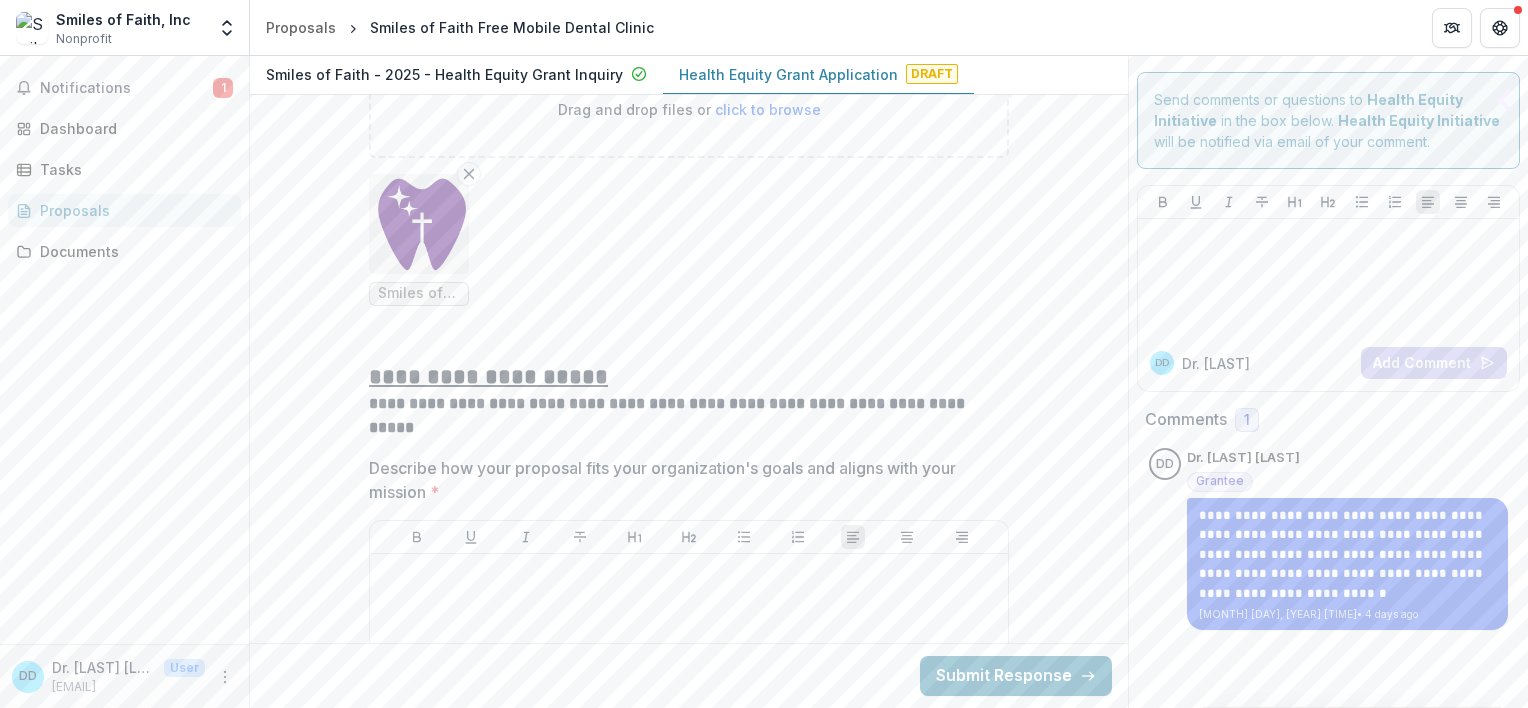 scroll, scrollTop: 5600, scrollLeft: 0, axis: vertical 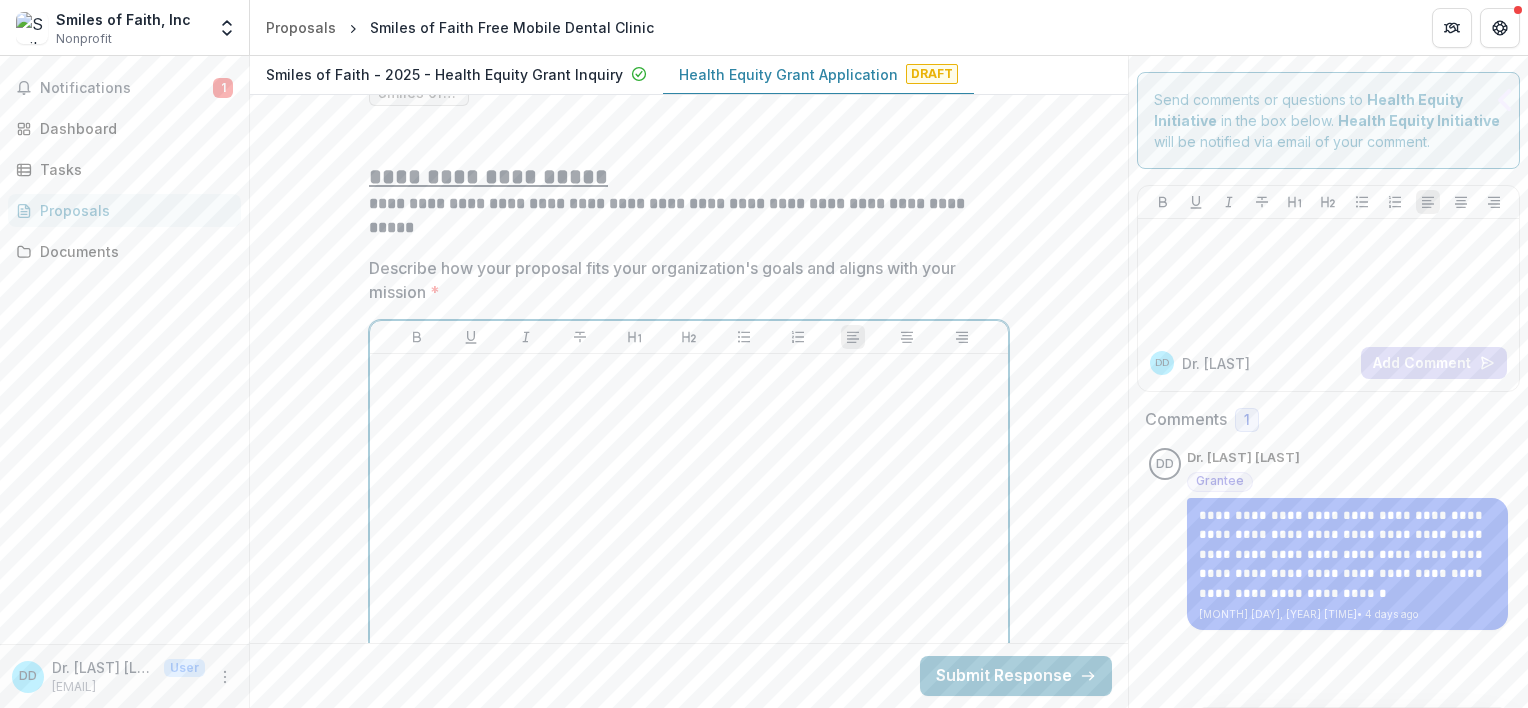 click at bounding box center (689, 373) 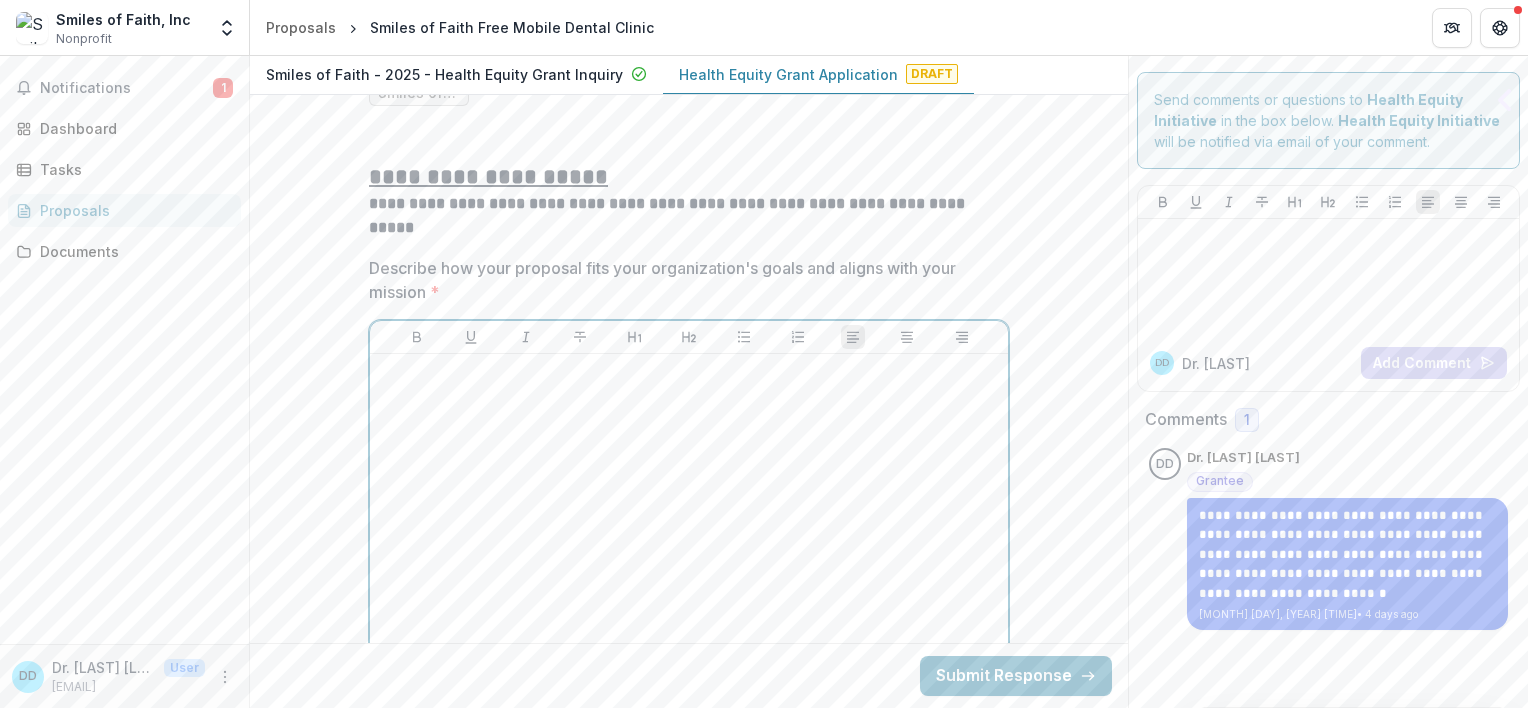 type 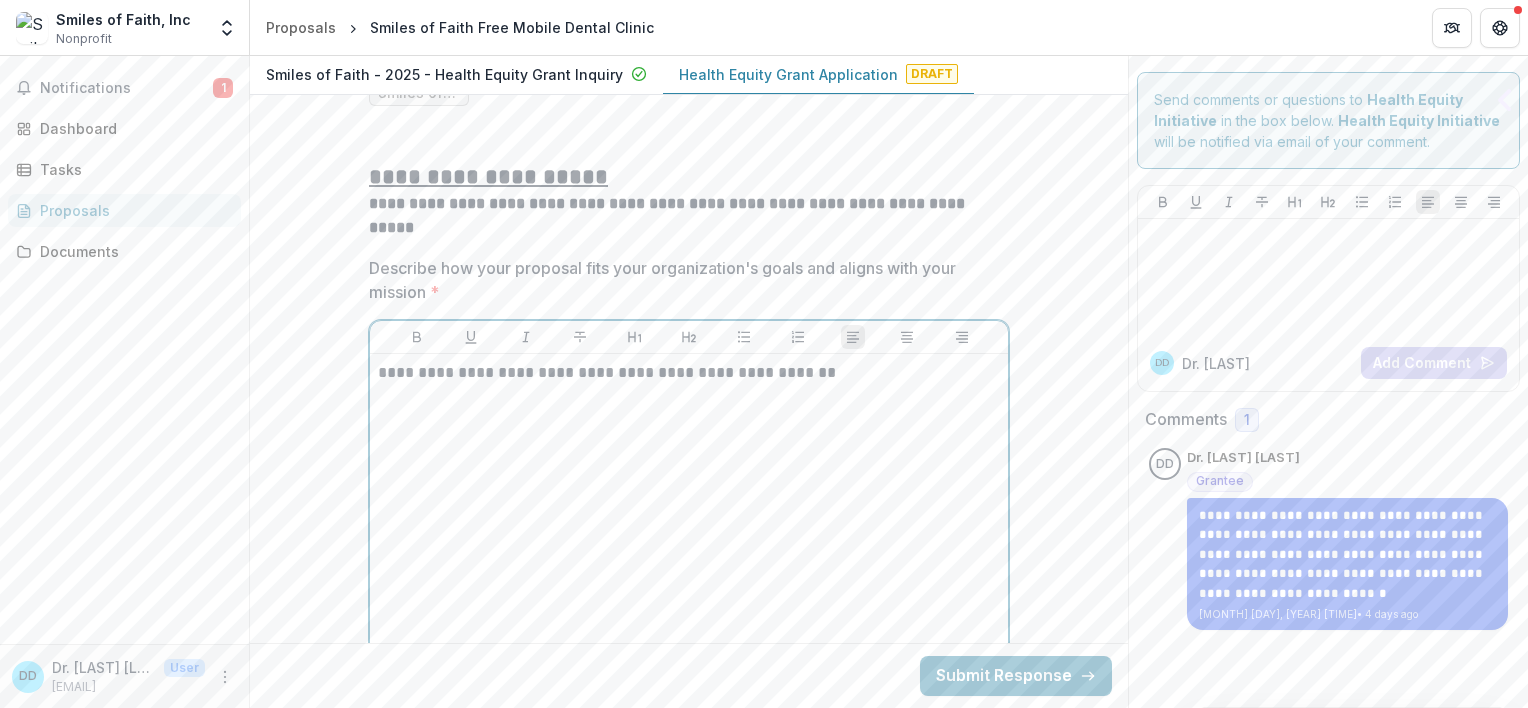 click on "**********" at bounding box center [689, 373] 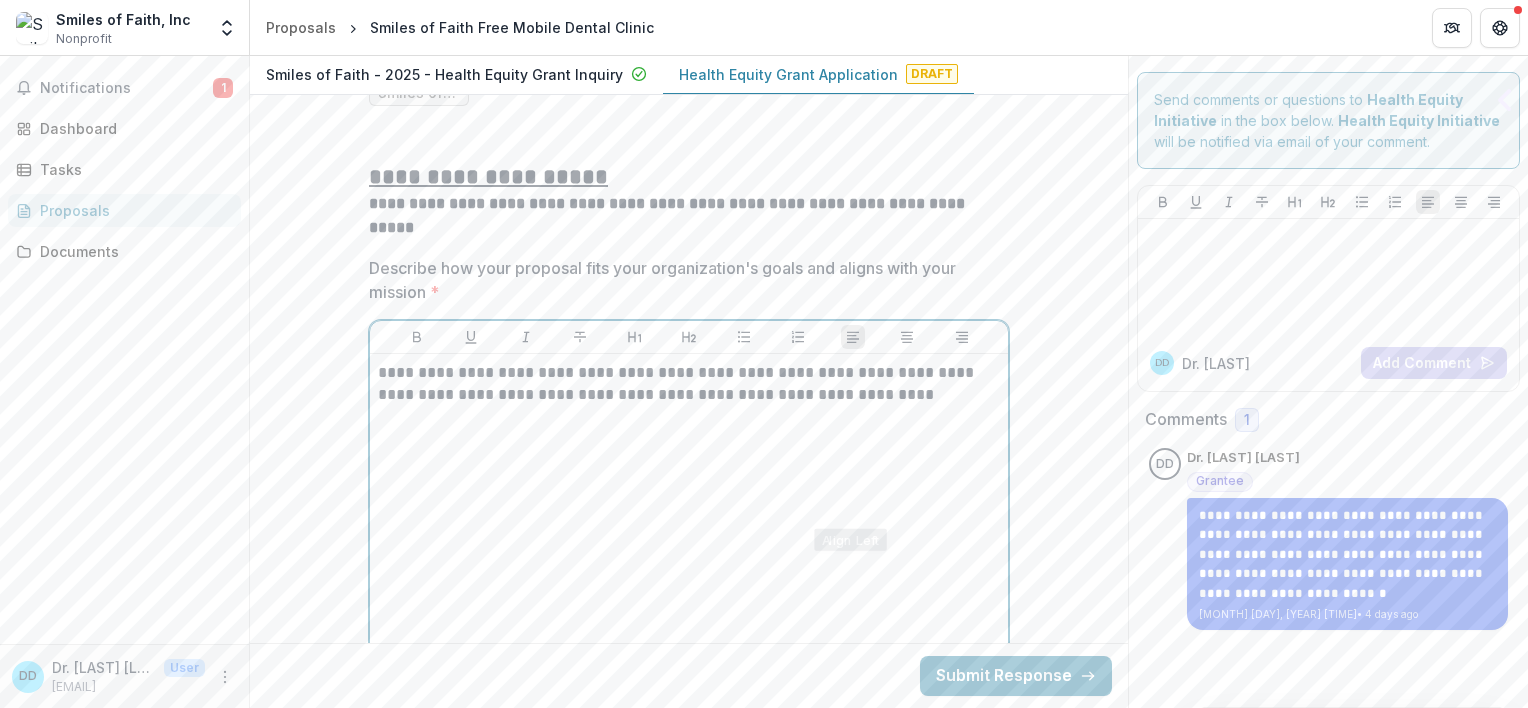 scroll, scrollTop: 5800, scrollLeft: 0, axis: vertical 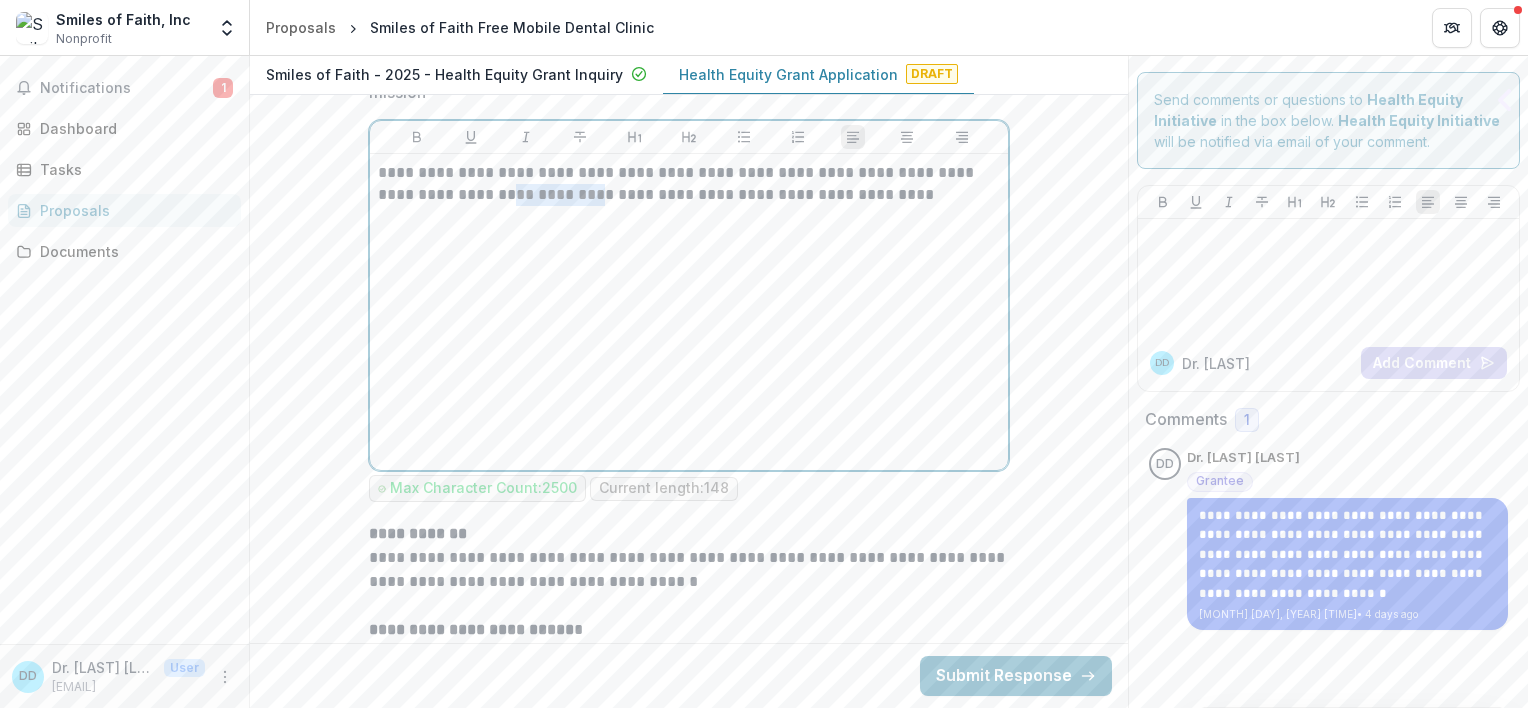 drag, startPoint x: 459, startPoint y: 164, endPoint x: 540, endPoint y: 178, distance: 82.20097 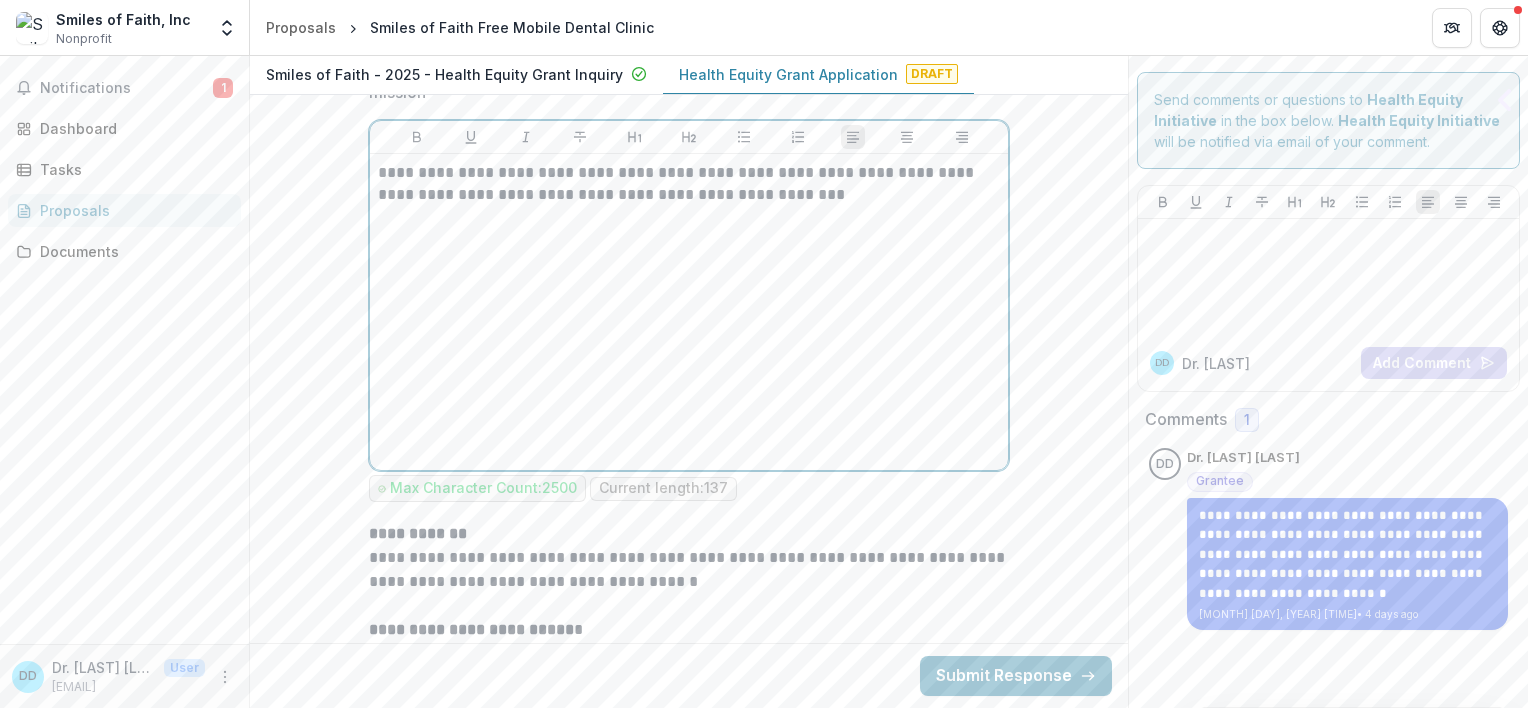 click on "**********" at bounding box center [689, 184] 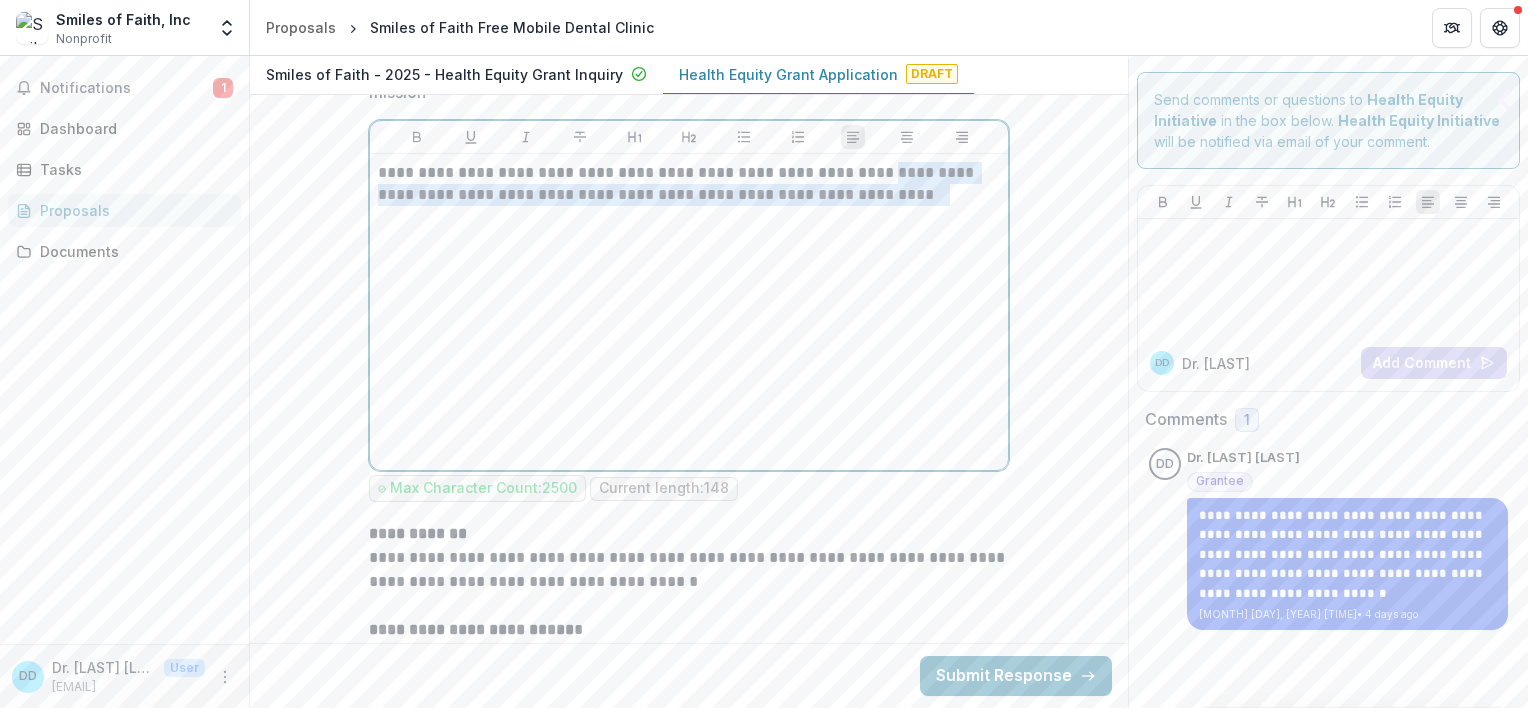 drag, startPoint x: 847, startPoint y: 144, endPoint x: 916, endPoint y: 266, distance: 140.16063 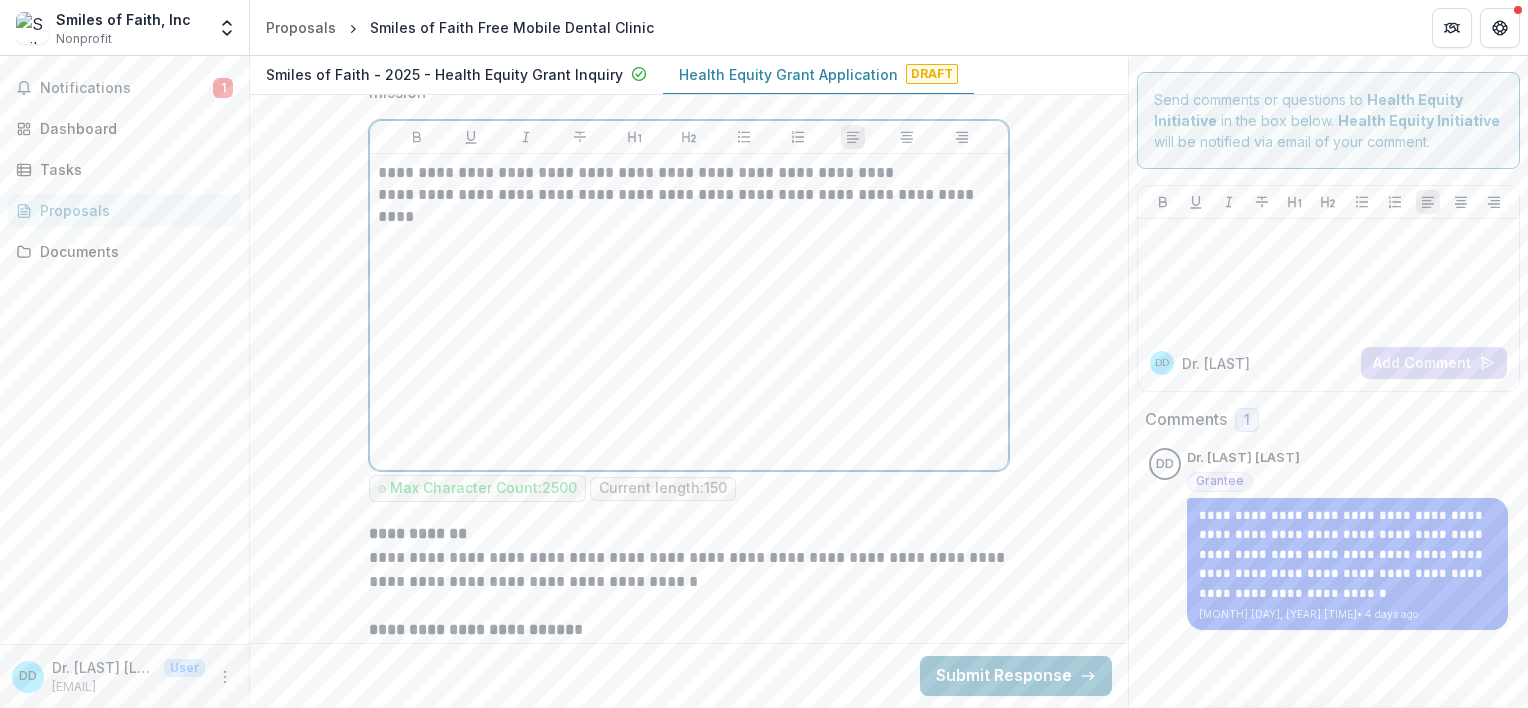 click on "**********" at bounding box center (689, 195) 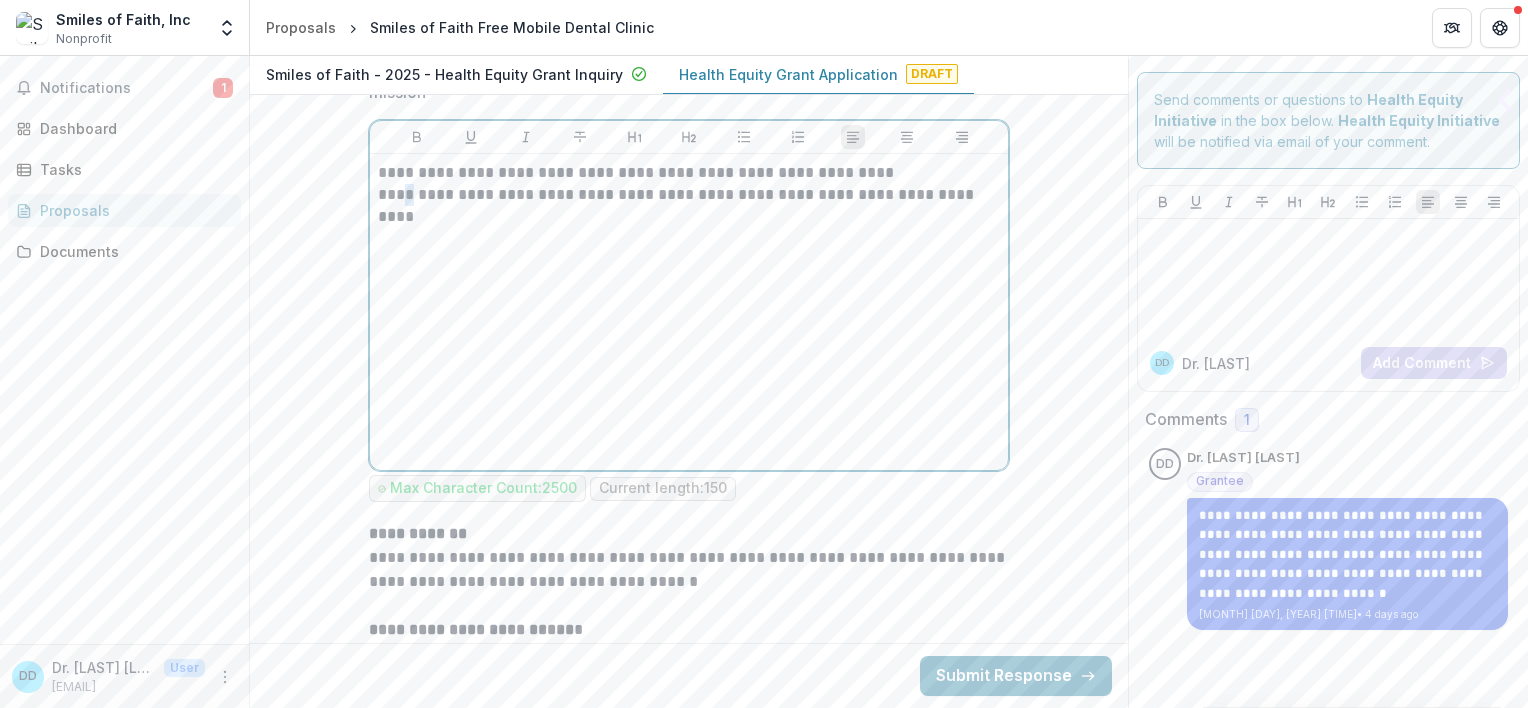 click on "**********" at bounding box center [689, 195] 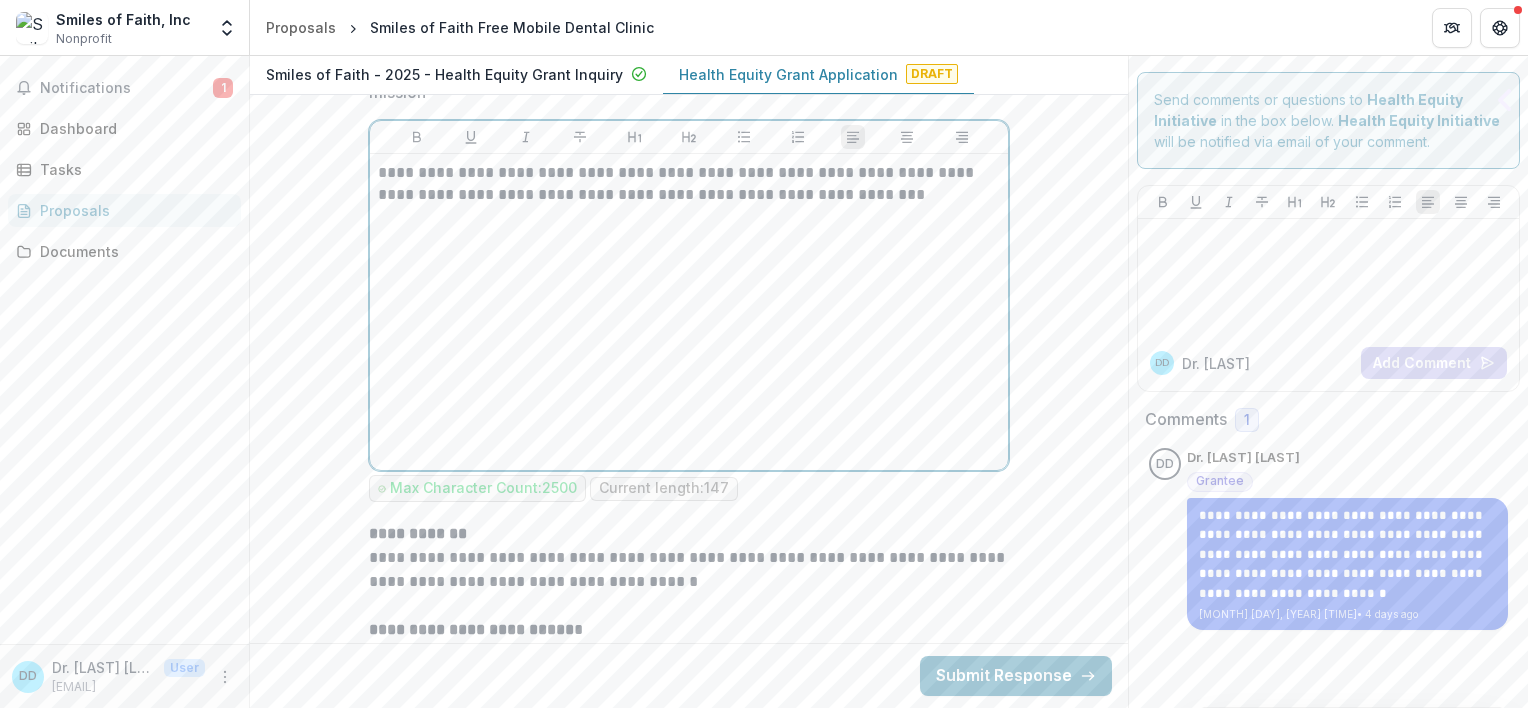 click on "**********" at bounding box center (689, 184) 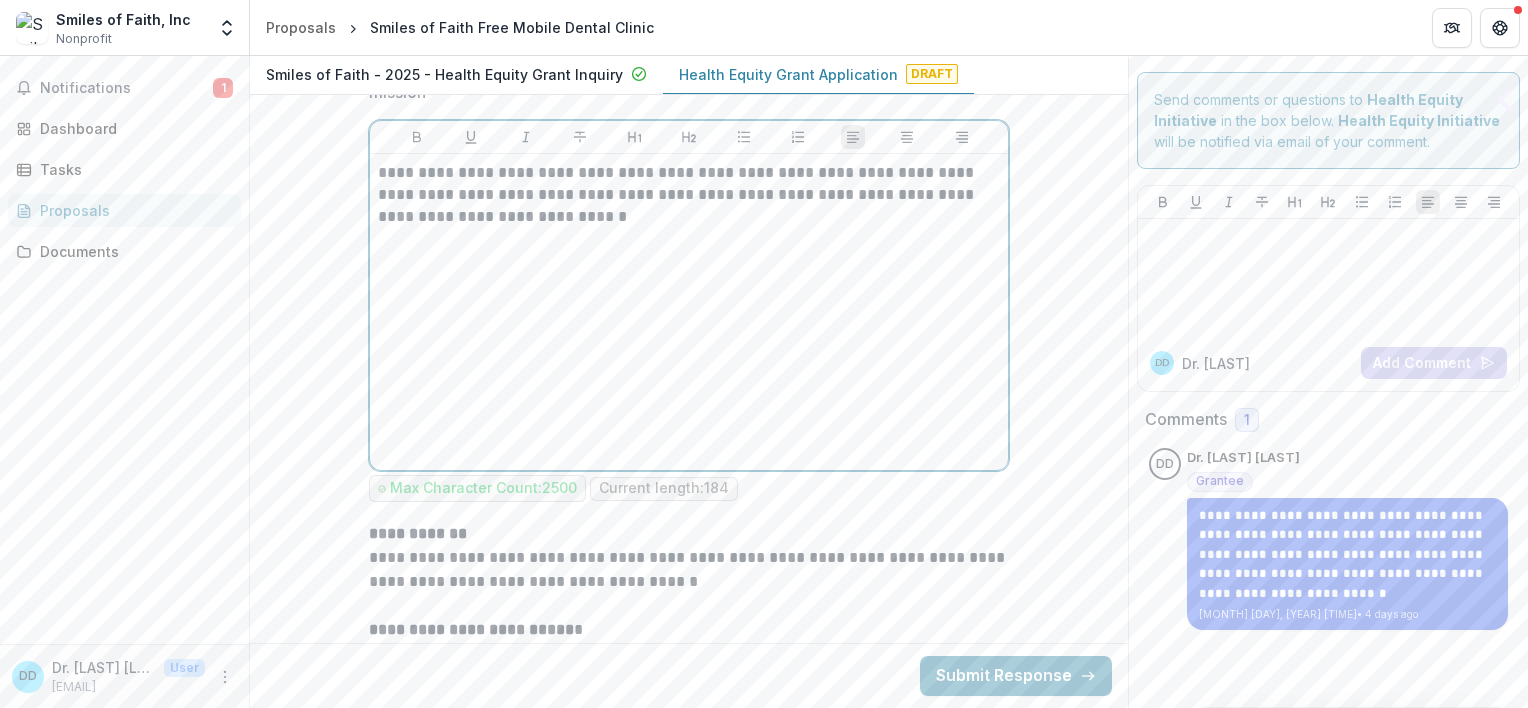 click on "**********" at bounding box center [689, 195] 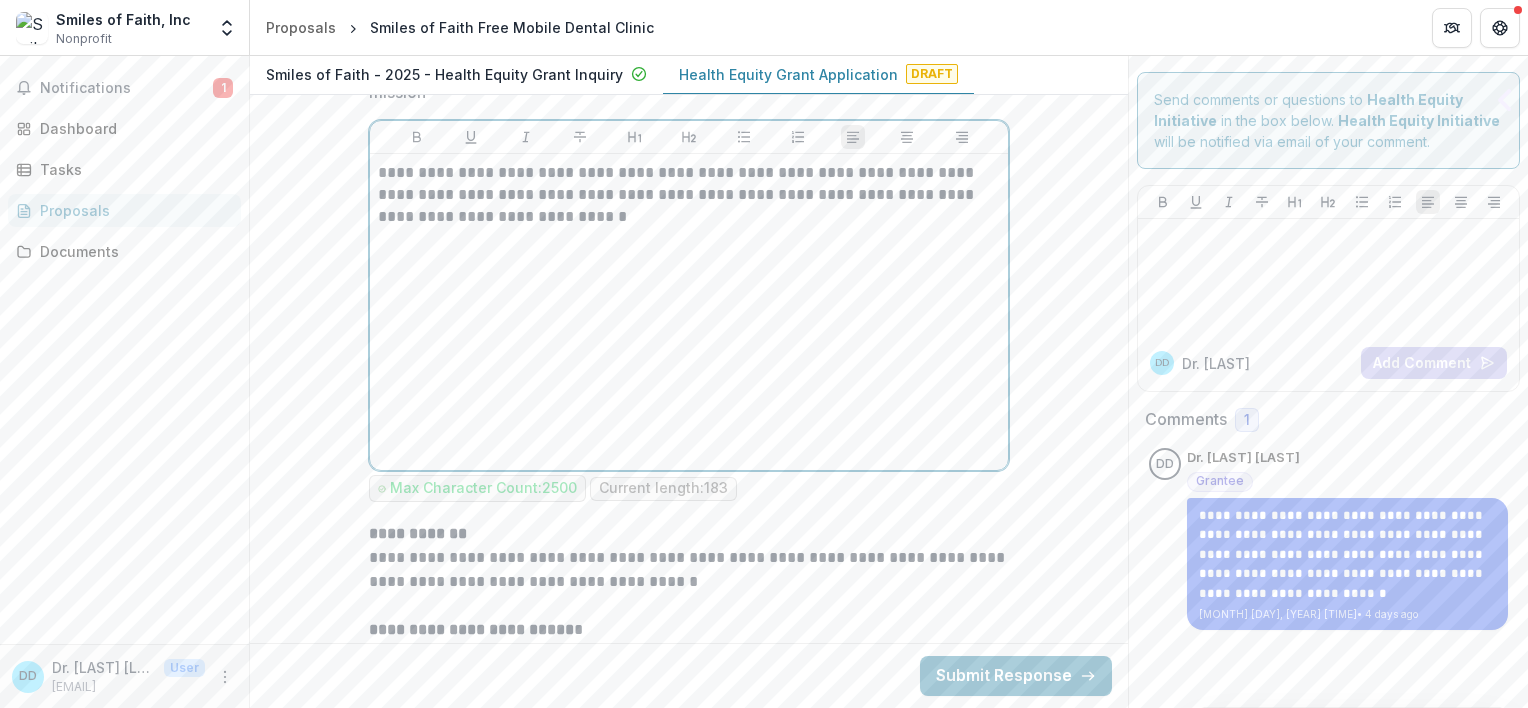 click on "**********" at bounding box center (689, 312) 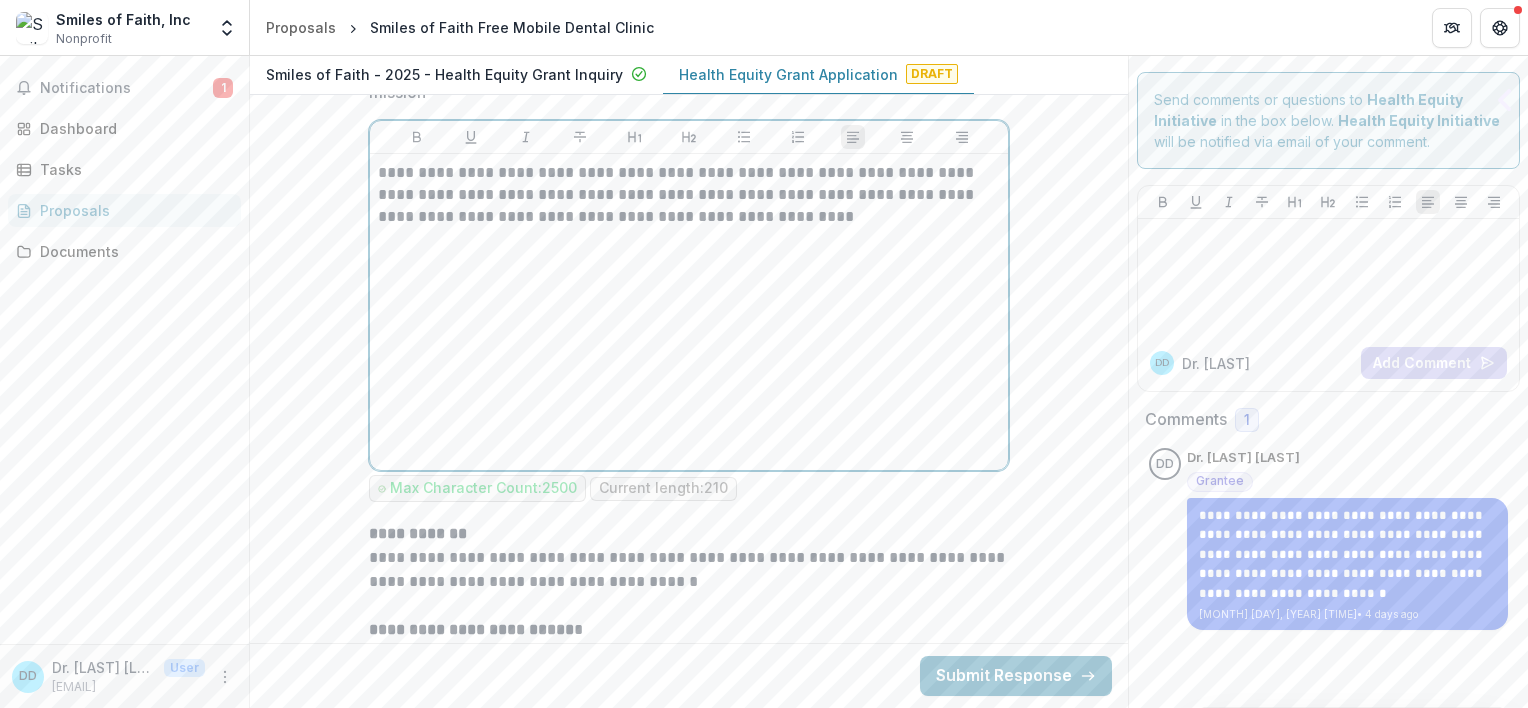 click on "**********" at bounding box center [689, 195] 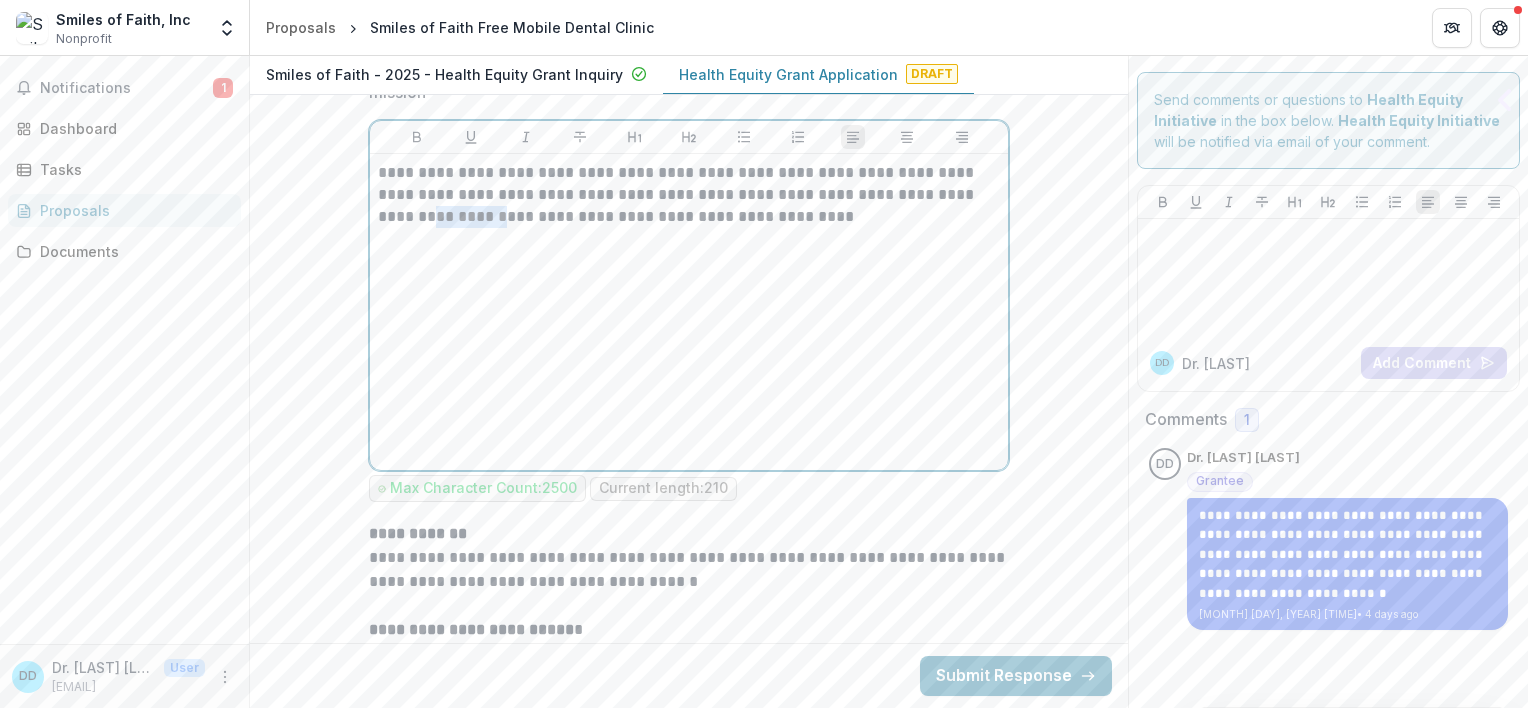 drag, startPoint x: 440, startPoint y: 188, endPoint x: 364, endPoint y: 188, distance: 76 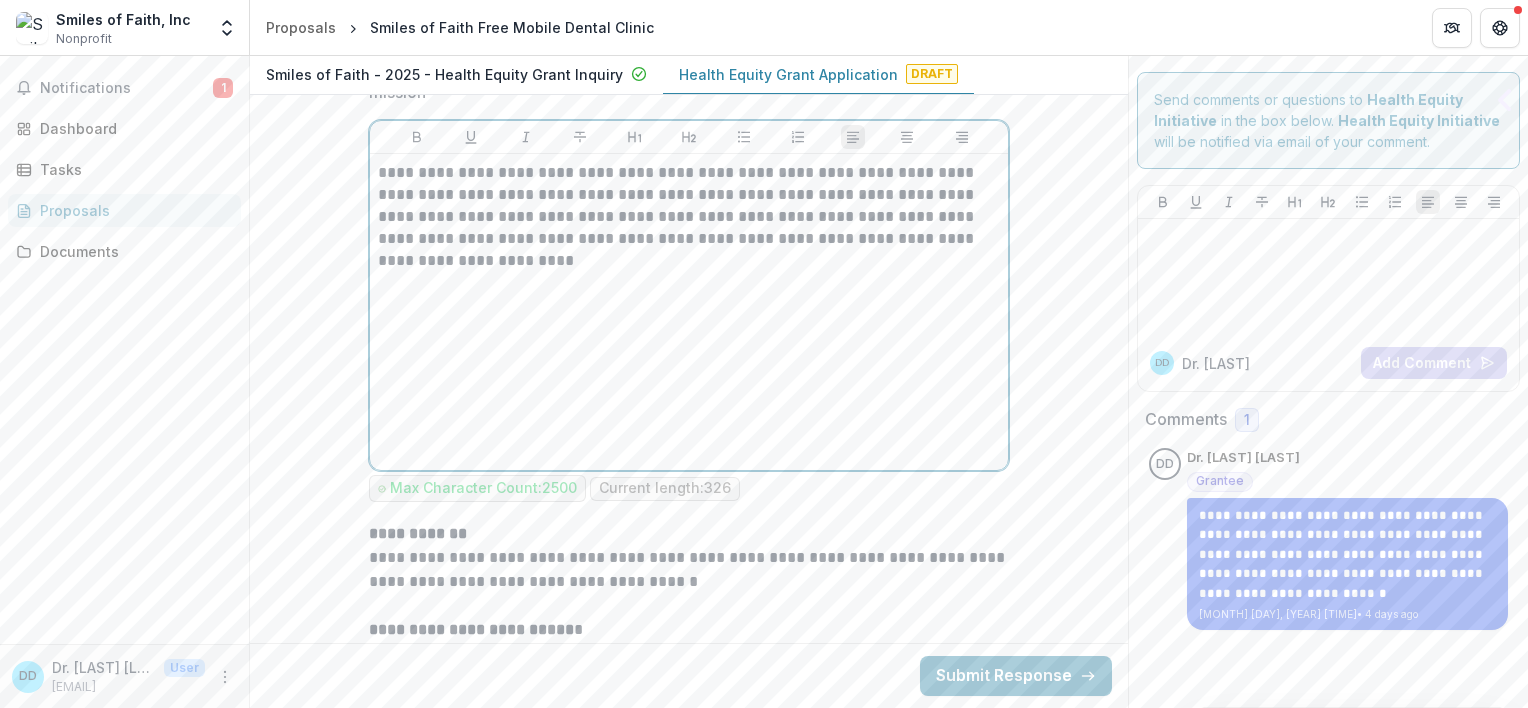 click on "**********" at bounding box center [689, 217] 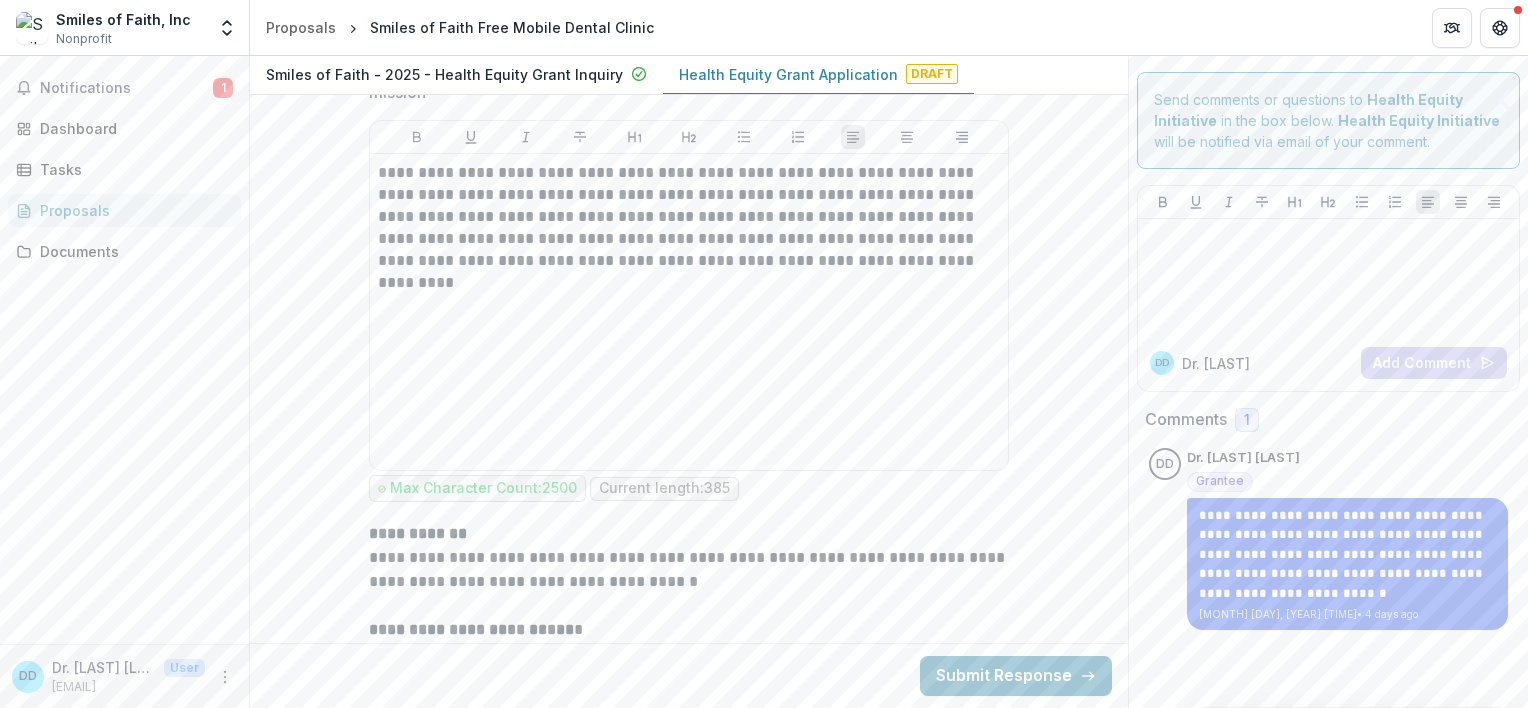click on "**********" at bounding box center (689, 2433) 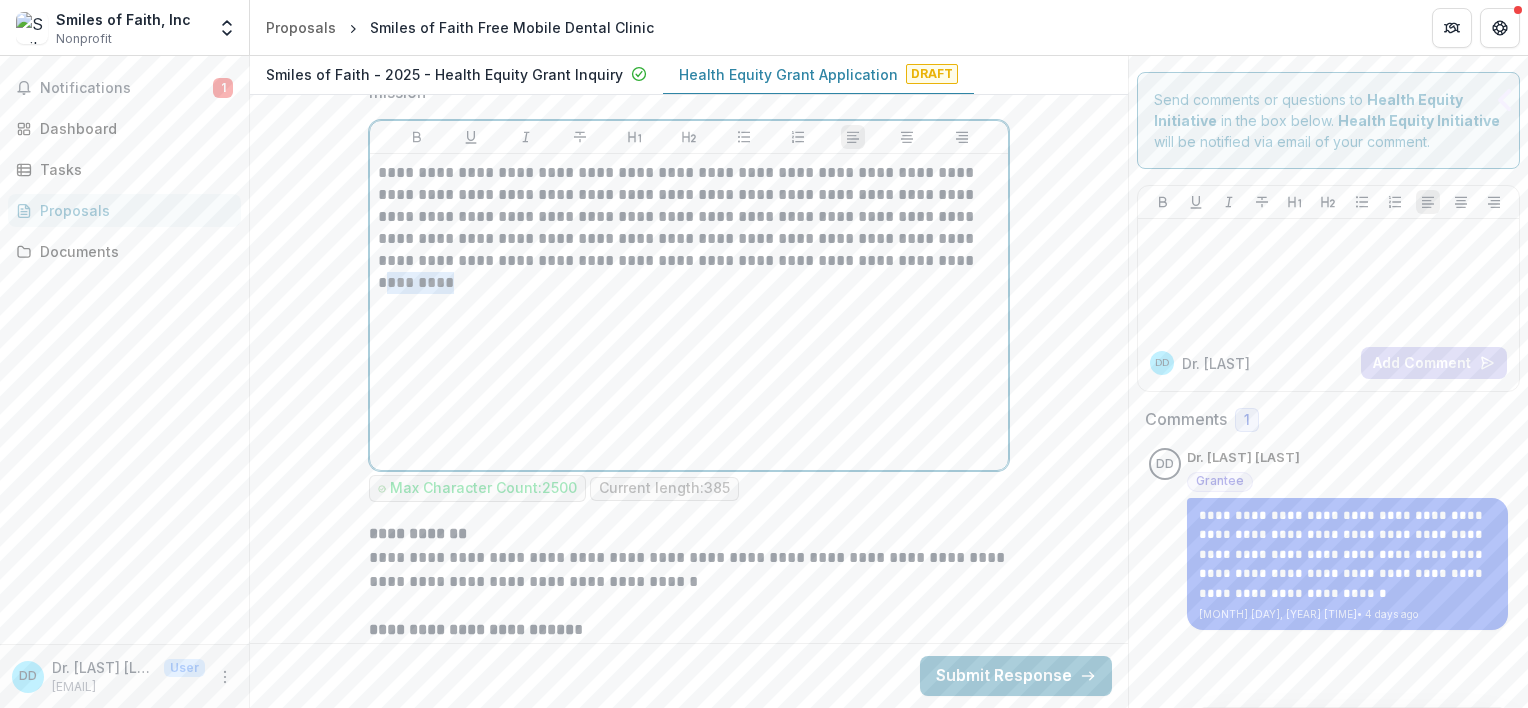 drag, startPoint x: 853, startPoint y: 225, endPoint x: 796, endPoint y: 241, distance: 59.20304 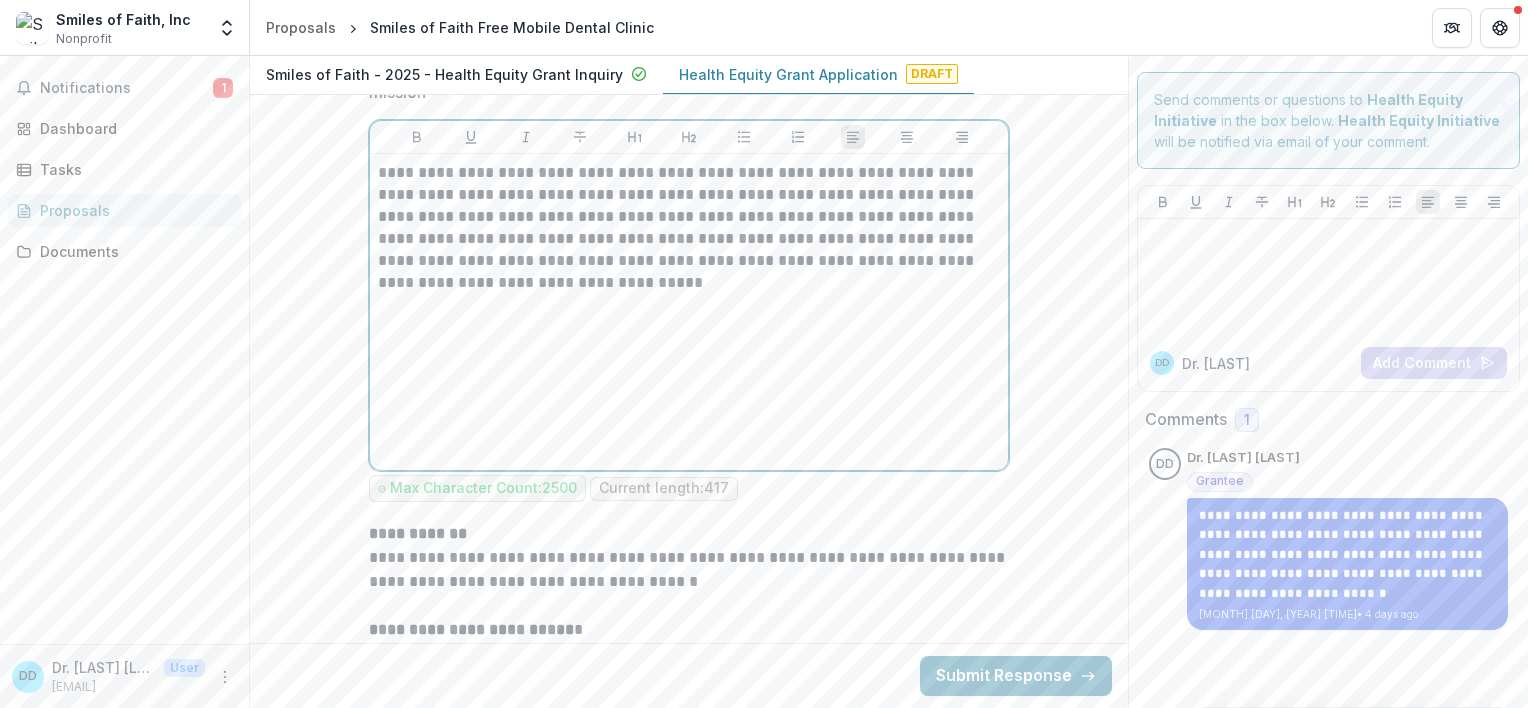 click on "**********" at bounding box center [689, 228] 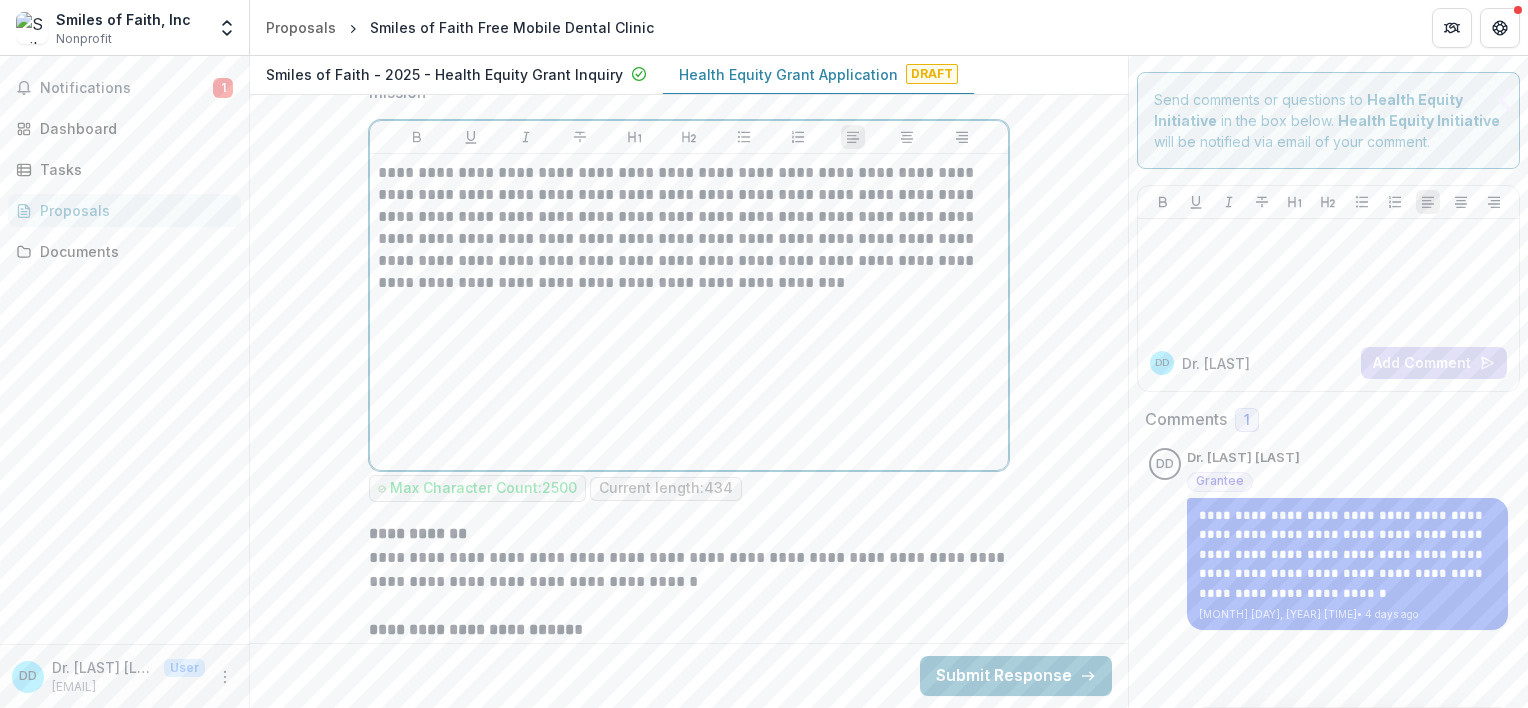 drag, startPoint x: 968, startPoint y: 231, endPoint x: 1051, endPoint y: 250, distance: 85.146935 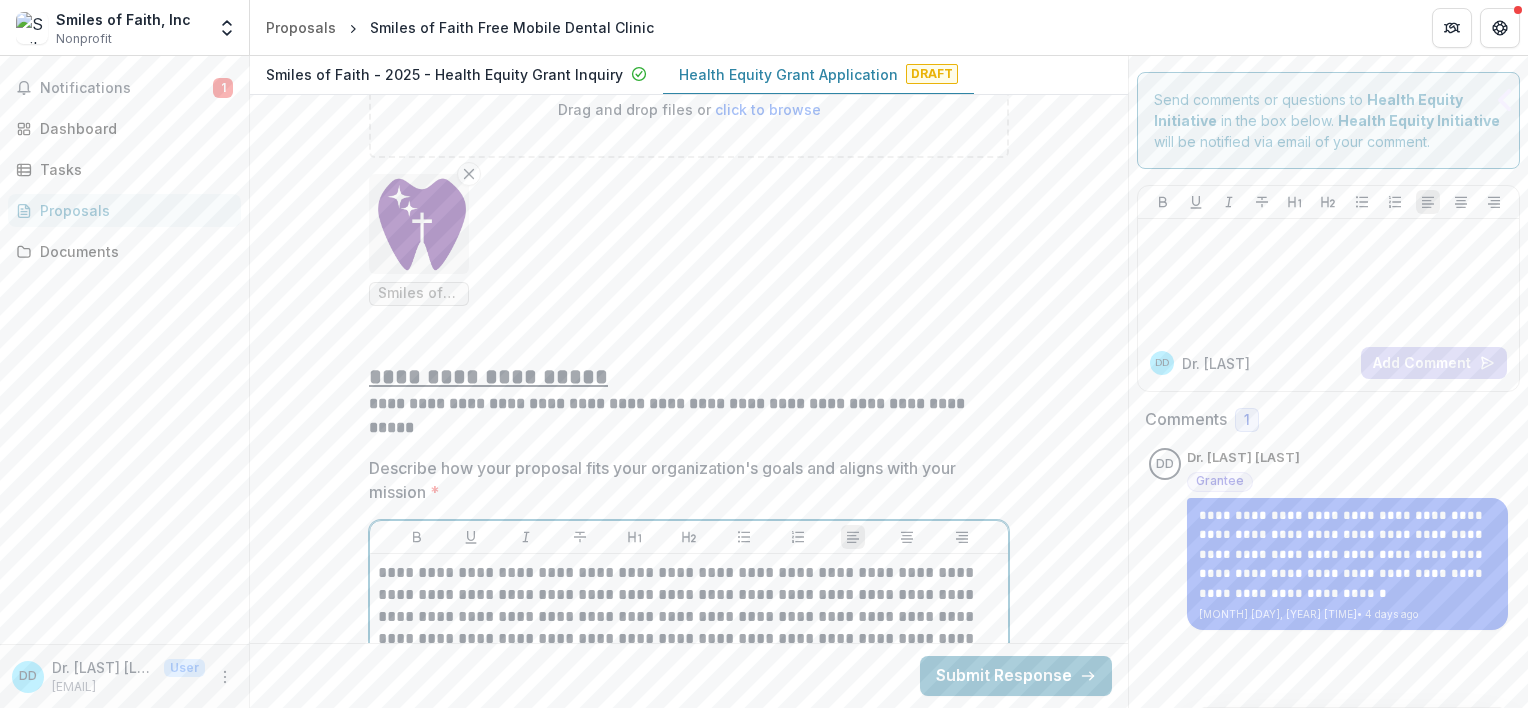 scroll, scrollTop: 5700, scrollLeft: 0, axis: vertical 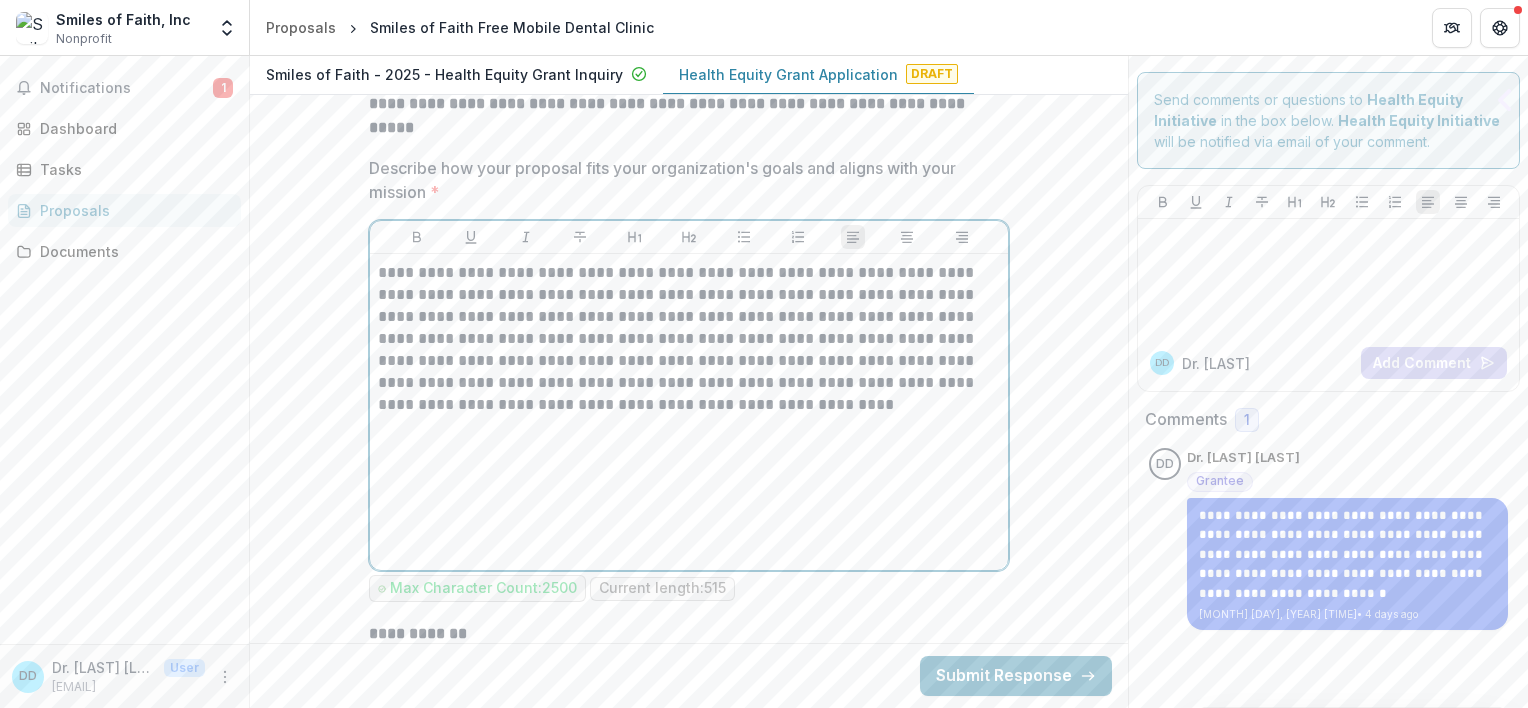 click on "**********" at bounding box center (689, 339) 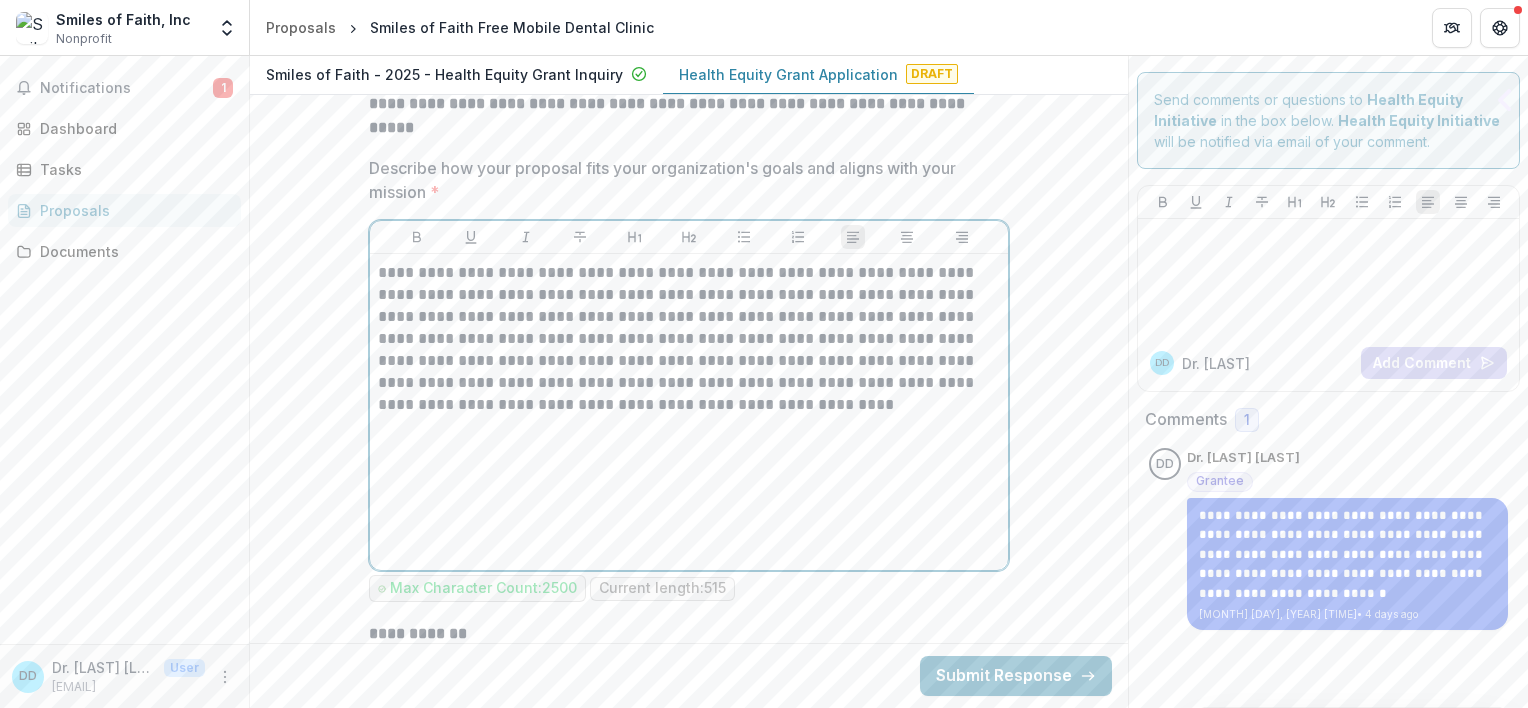 drag, startPoint x: 704, startPoint y: 360, endPoint x: 636, endPoint y: 376, distance: 69.856995 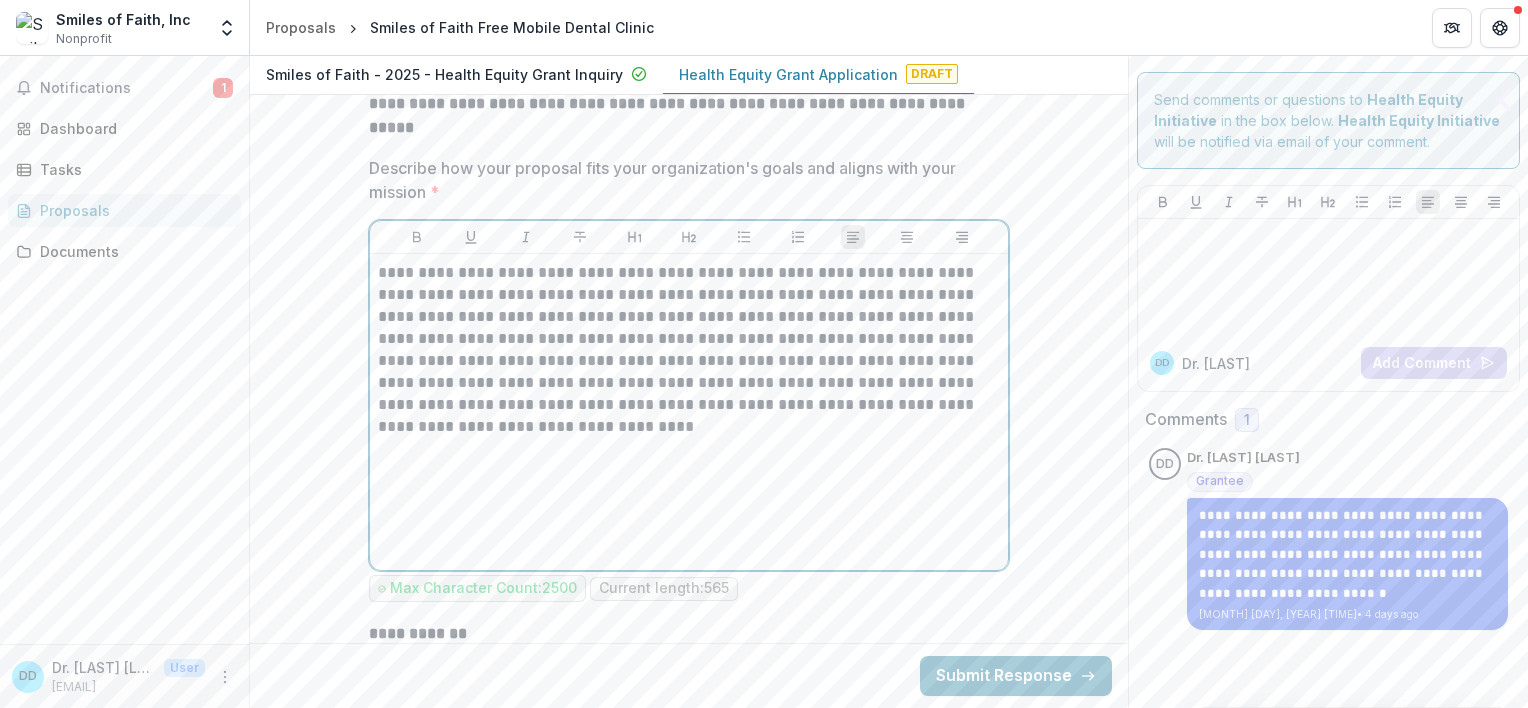 scroll, scrollTop: 5600, scrollLeft: 0, axis: vertical 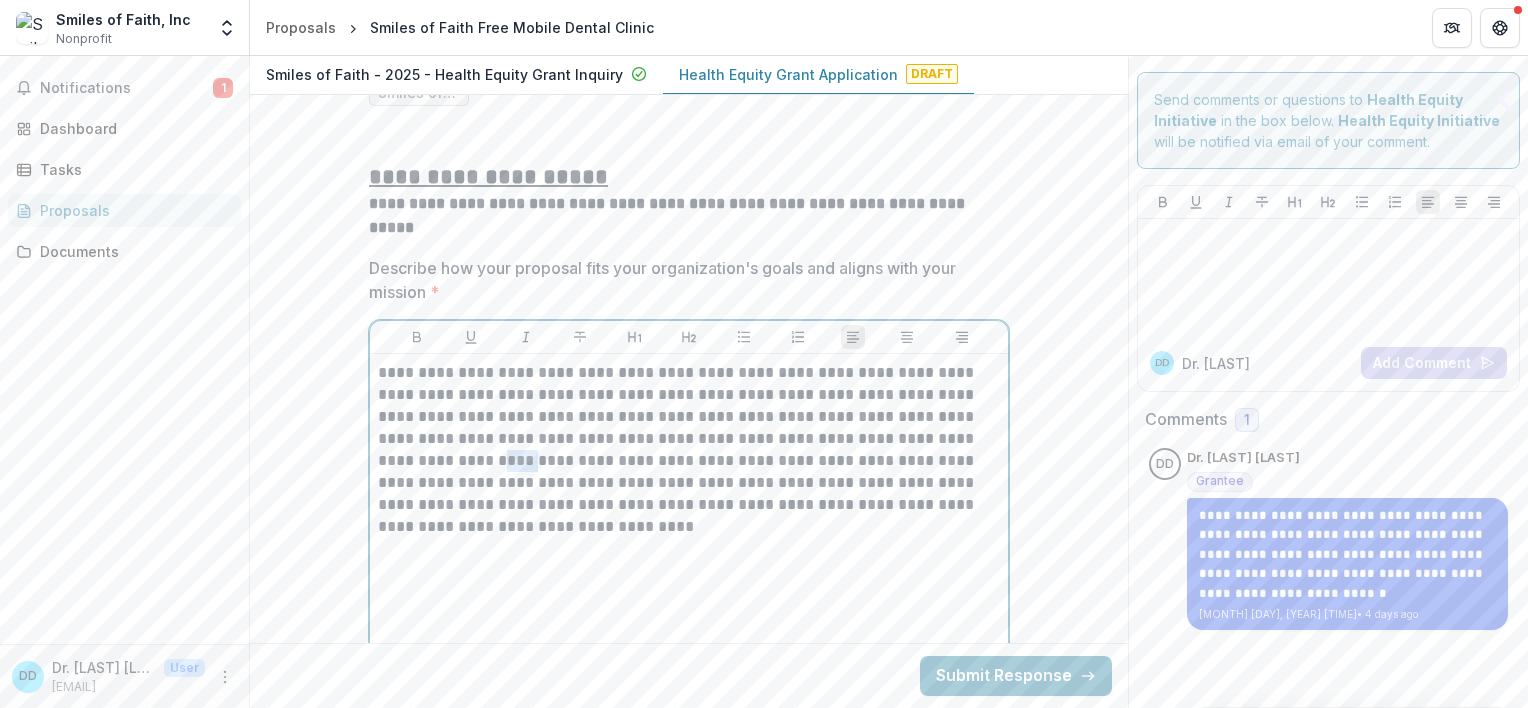 drag, startPoint x: 956, startPoint y: 406, endPoint x: 985, endPoint y: 408, distance: 29.068884 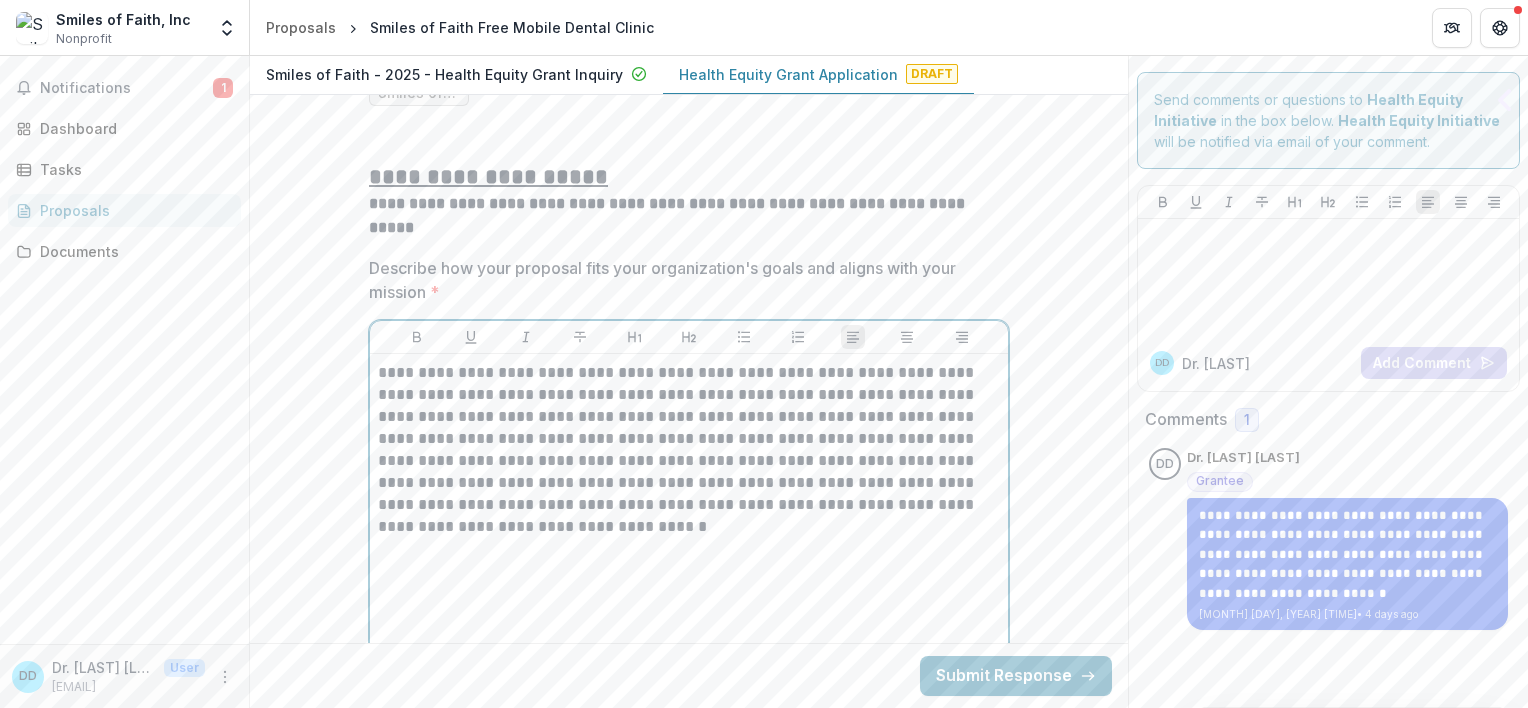 click on "**********" at bounding box center (689, 450) 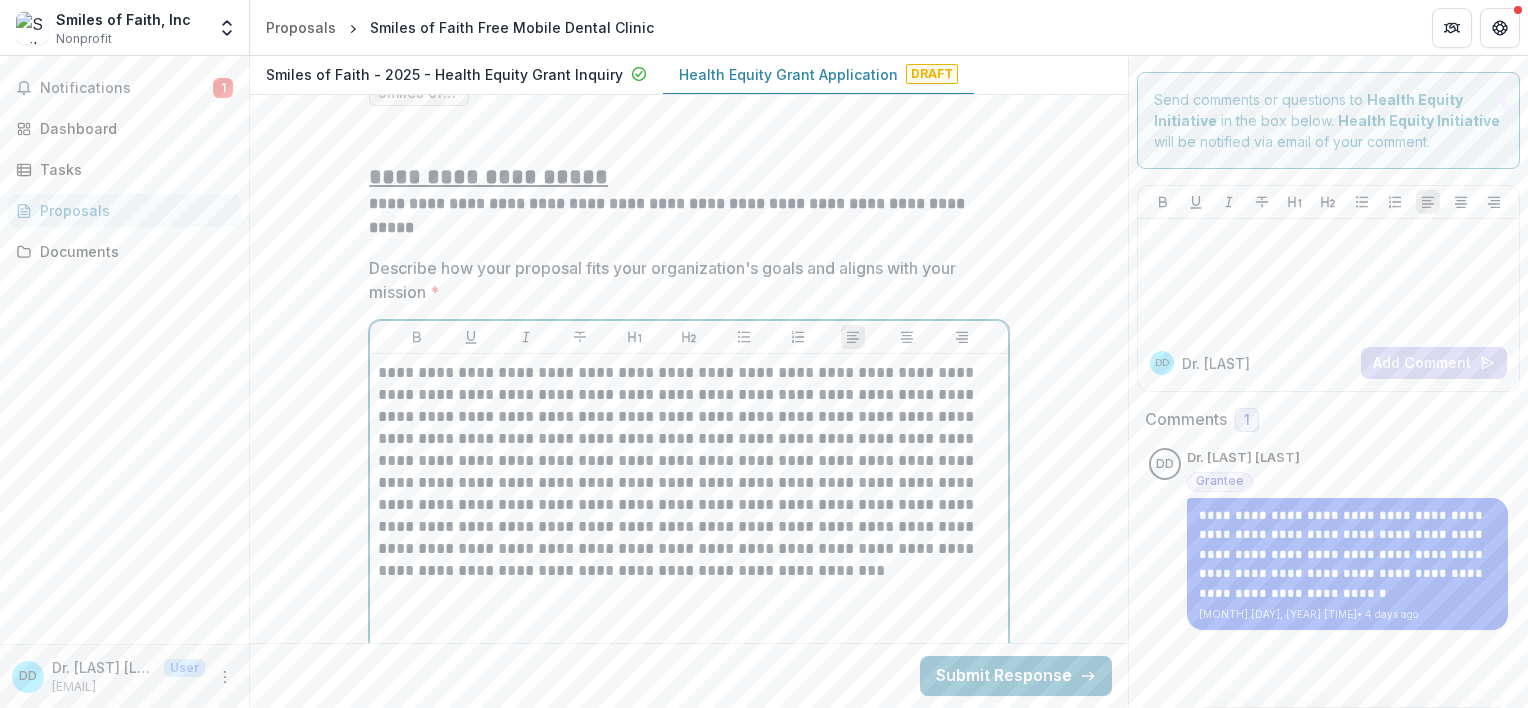 click on "**********" at bounding box center (689, 472) 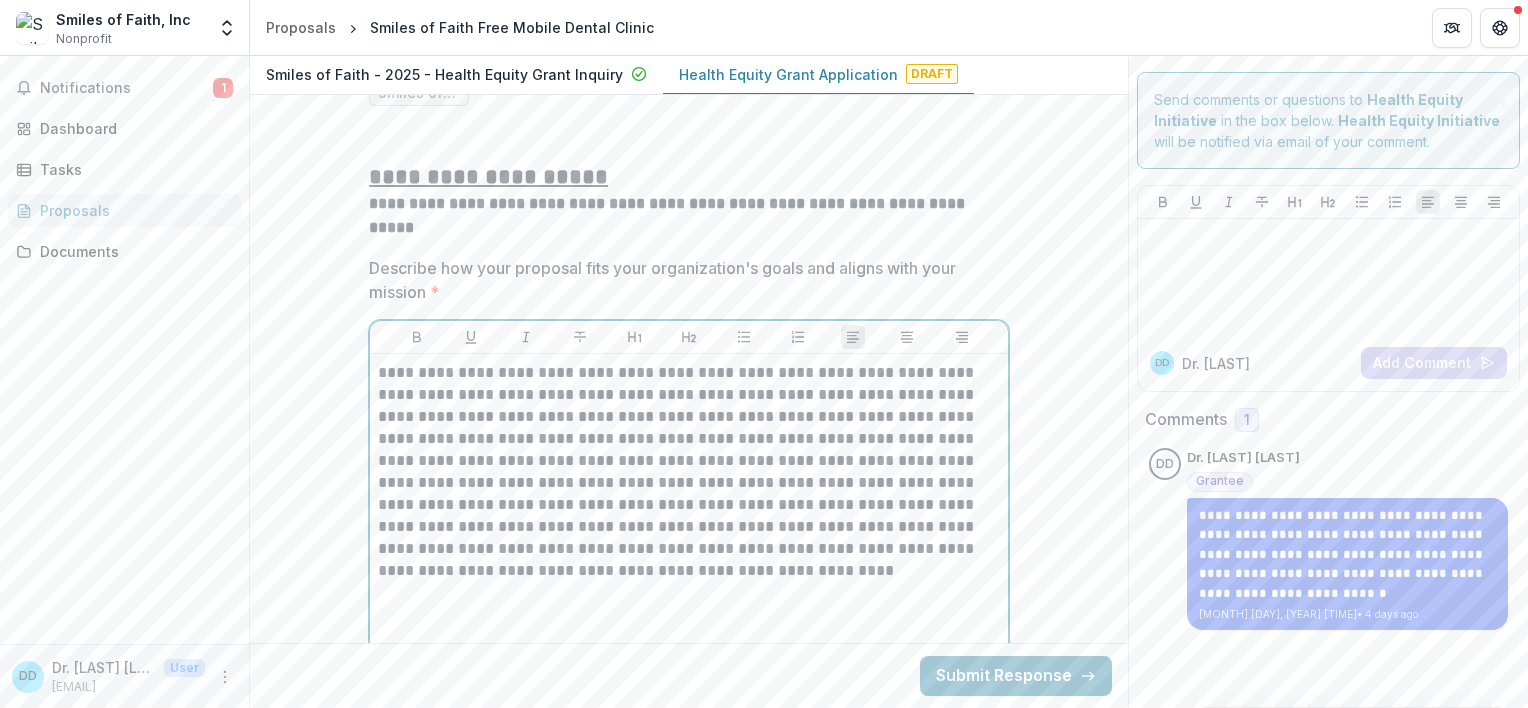 click on "**********" at bounding box center (689, 472) 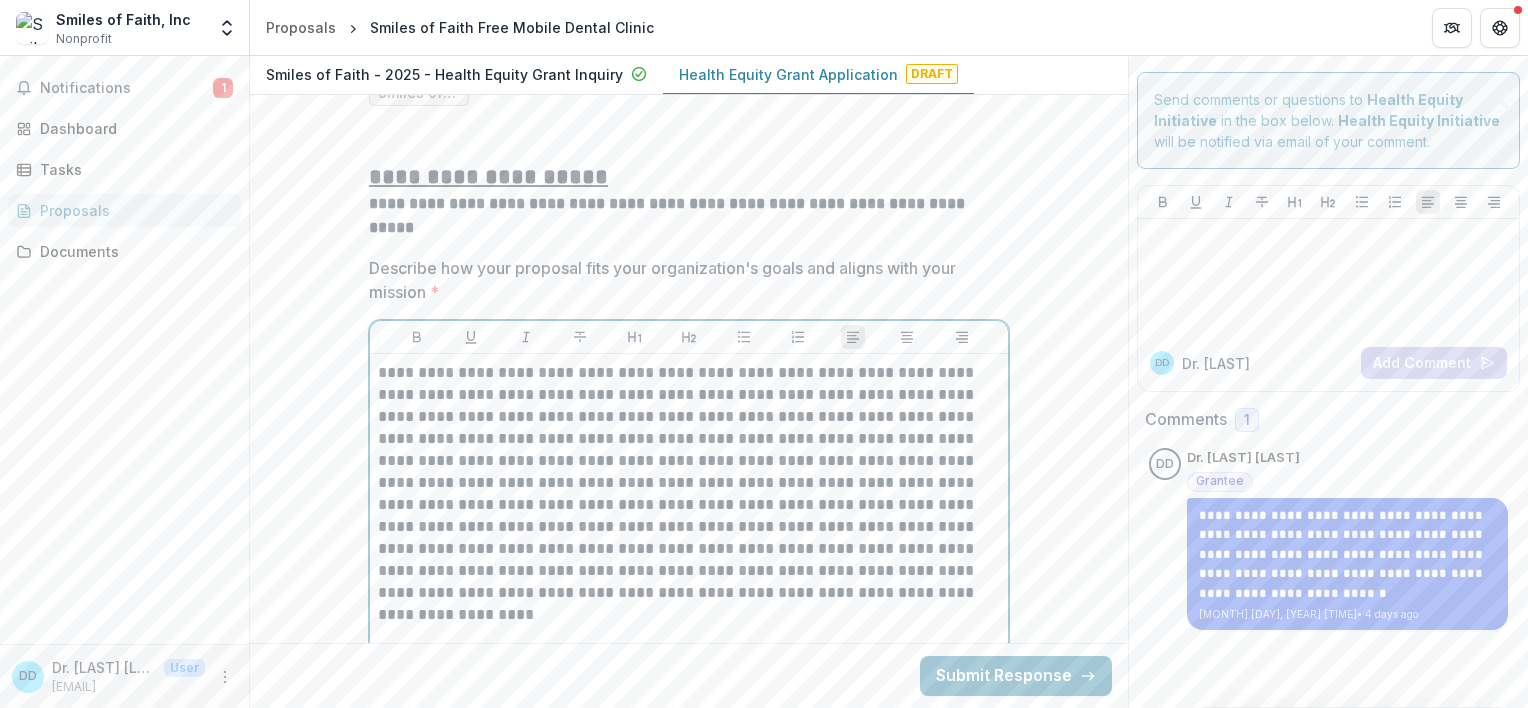 click on "**********" at bounding box center (689, 483) 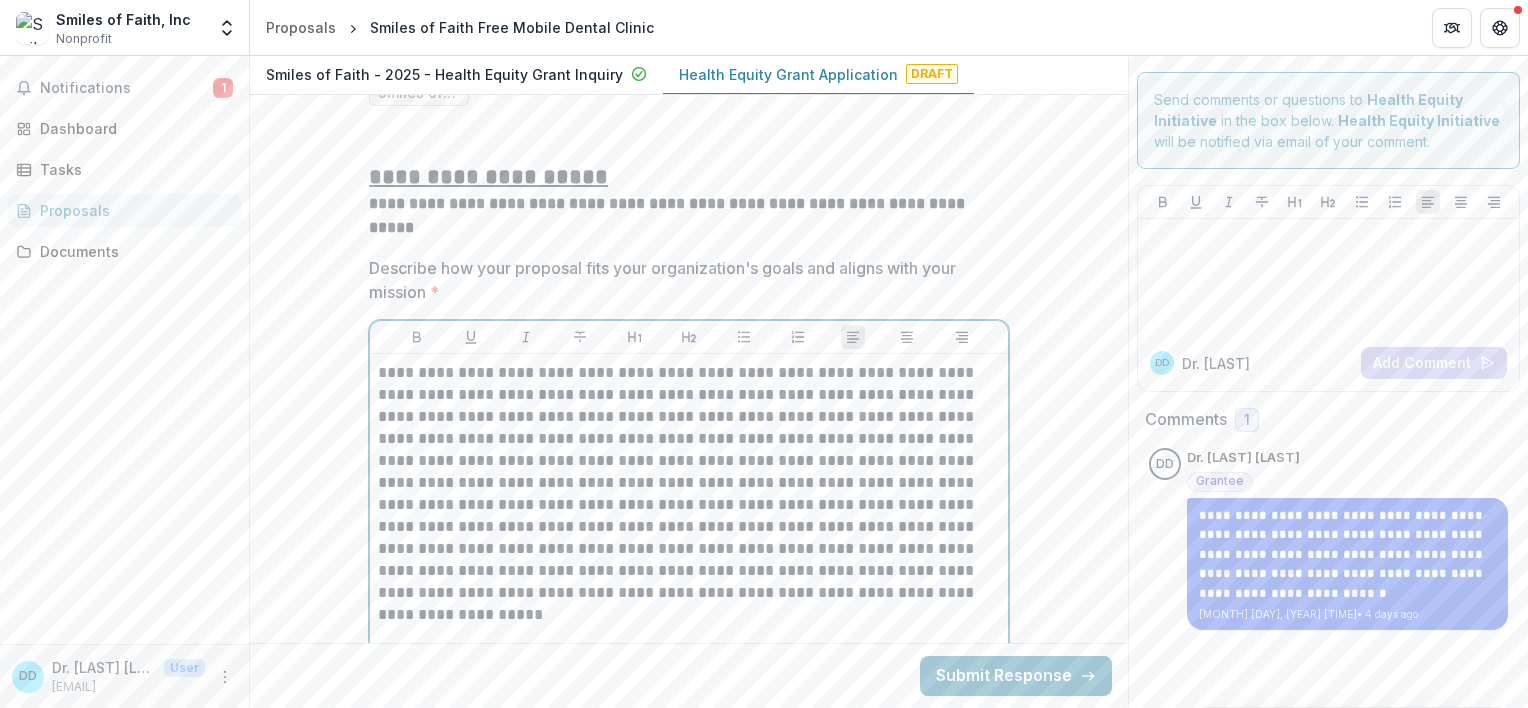 click on "**********" at bounding box center [689, 483] 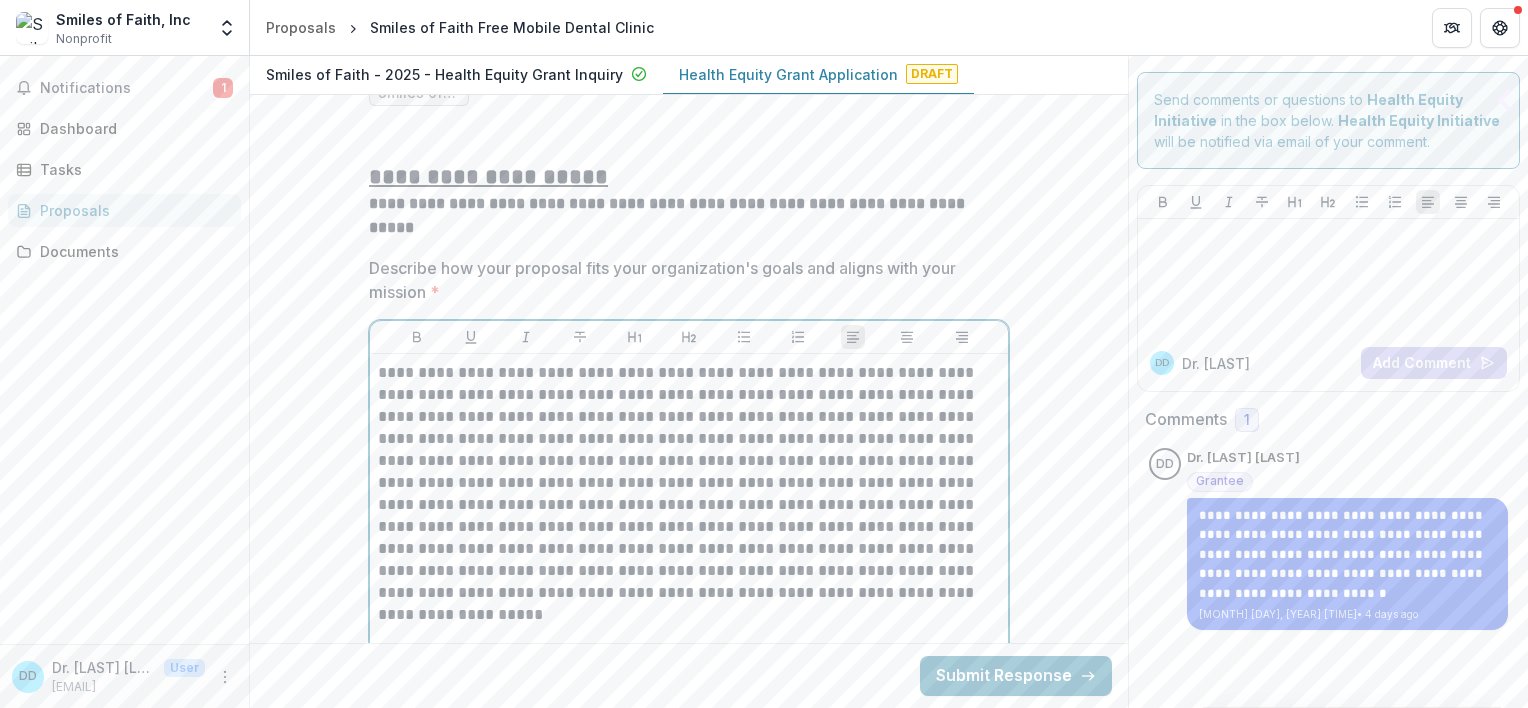 click on "**********" at bounding box center [689, 483] 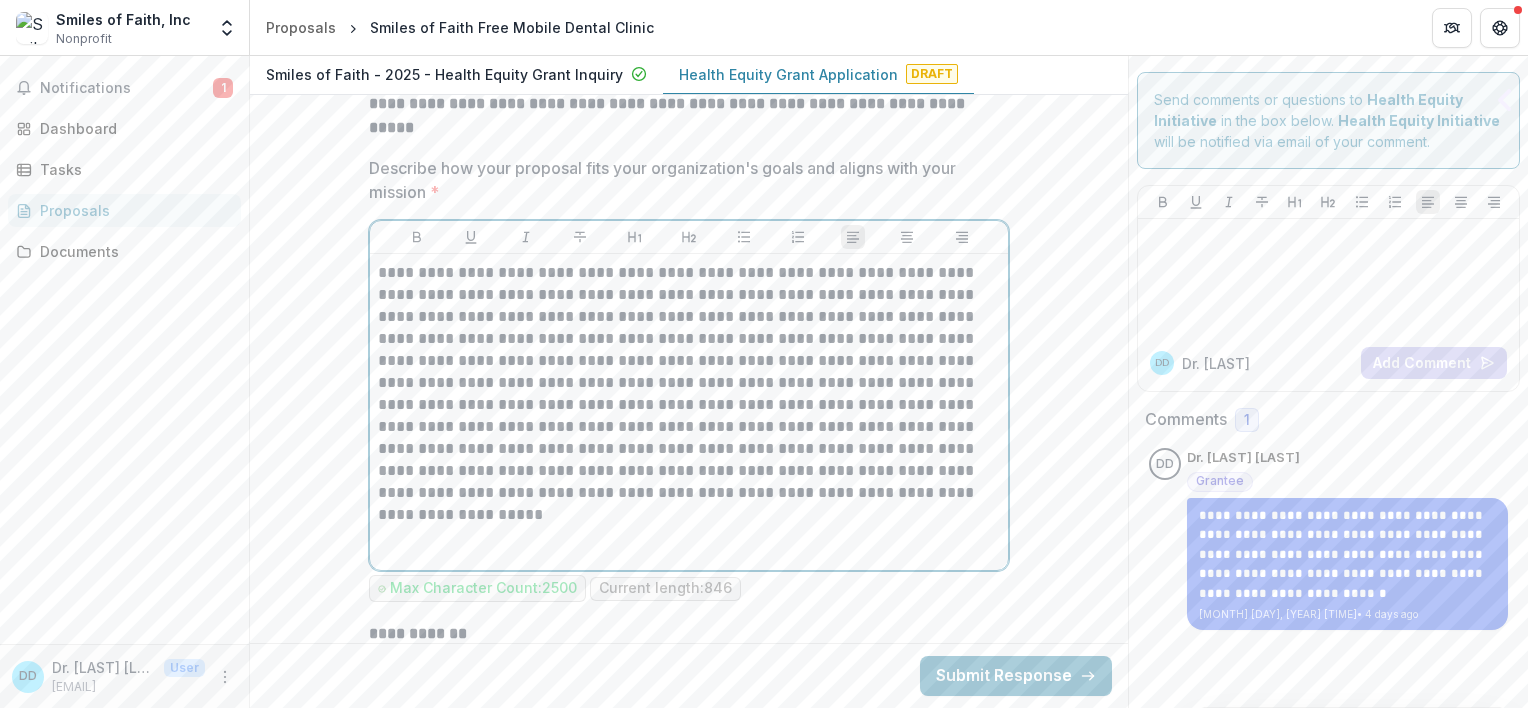 click on "**********" at bounding box center (689, 383) 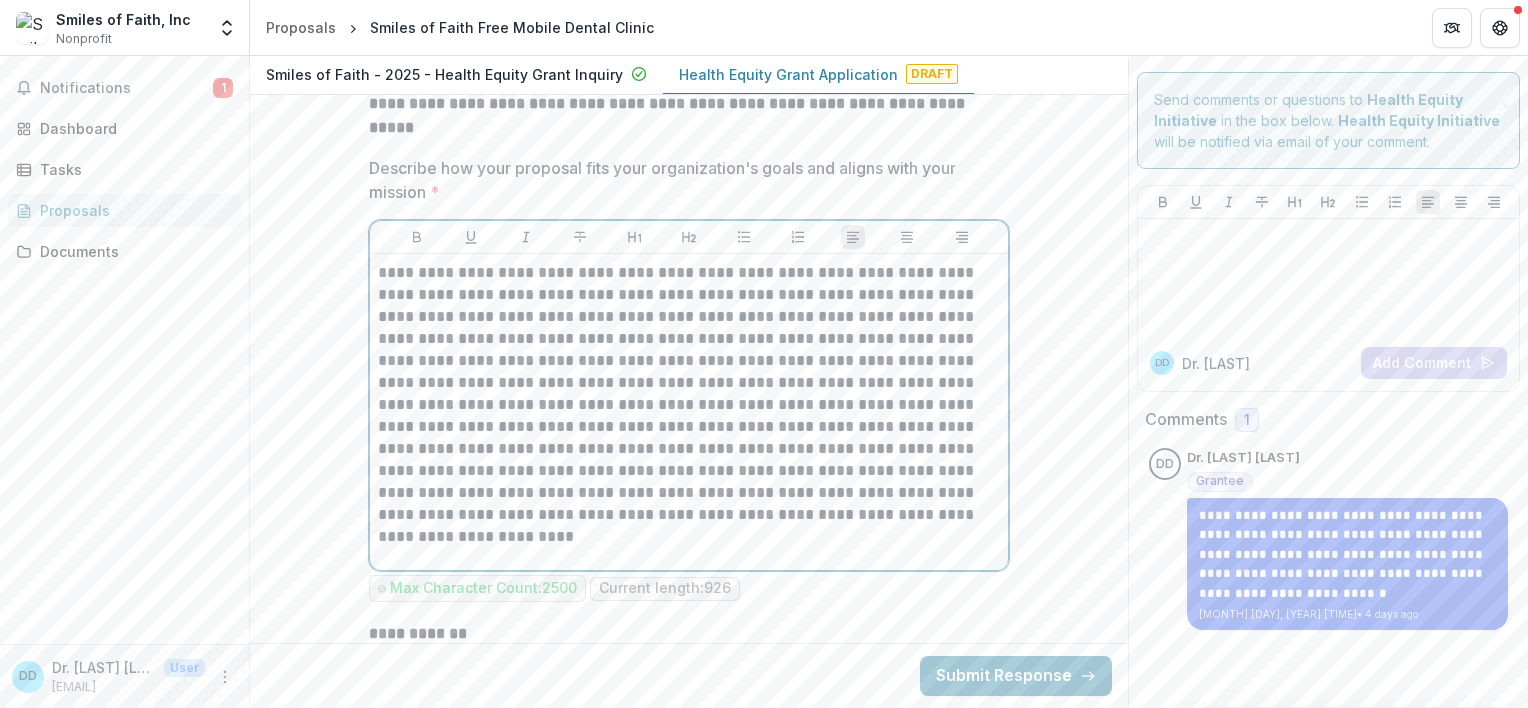 click on "**********" at bounding box center [689, 394] 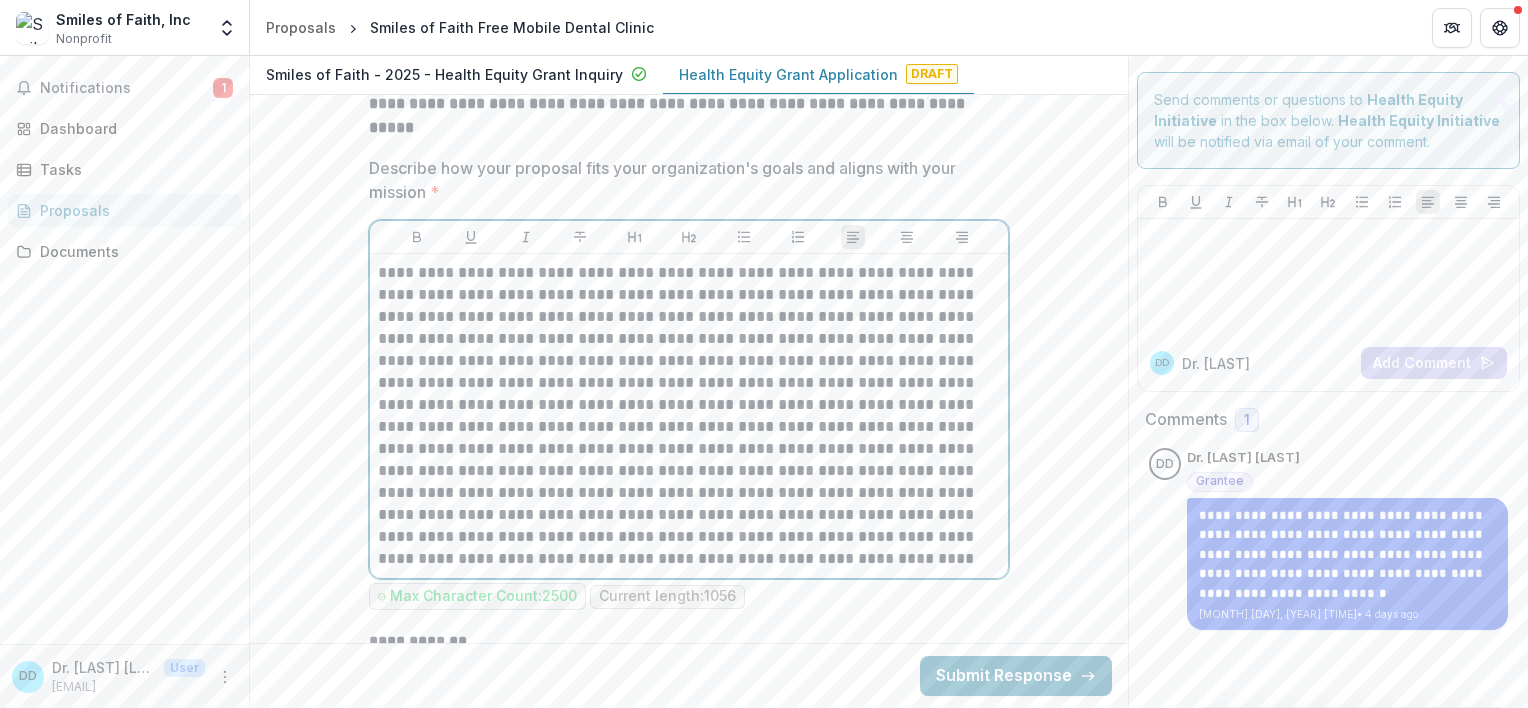 click at bounding box center [689, 416] 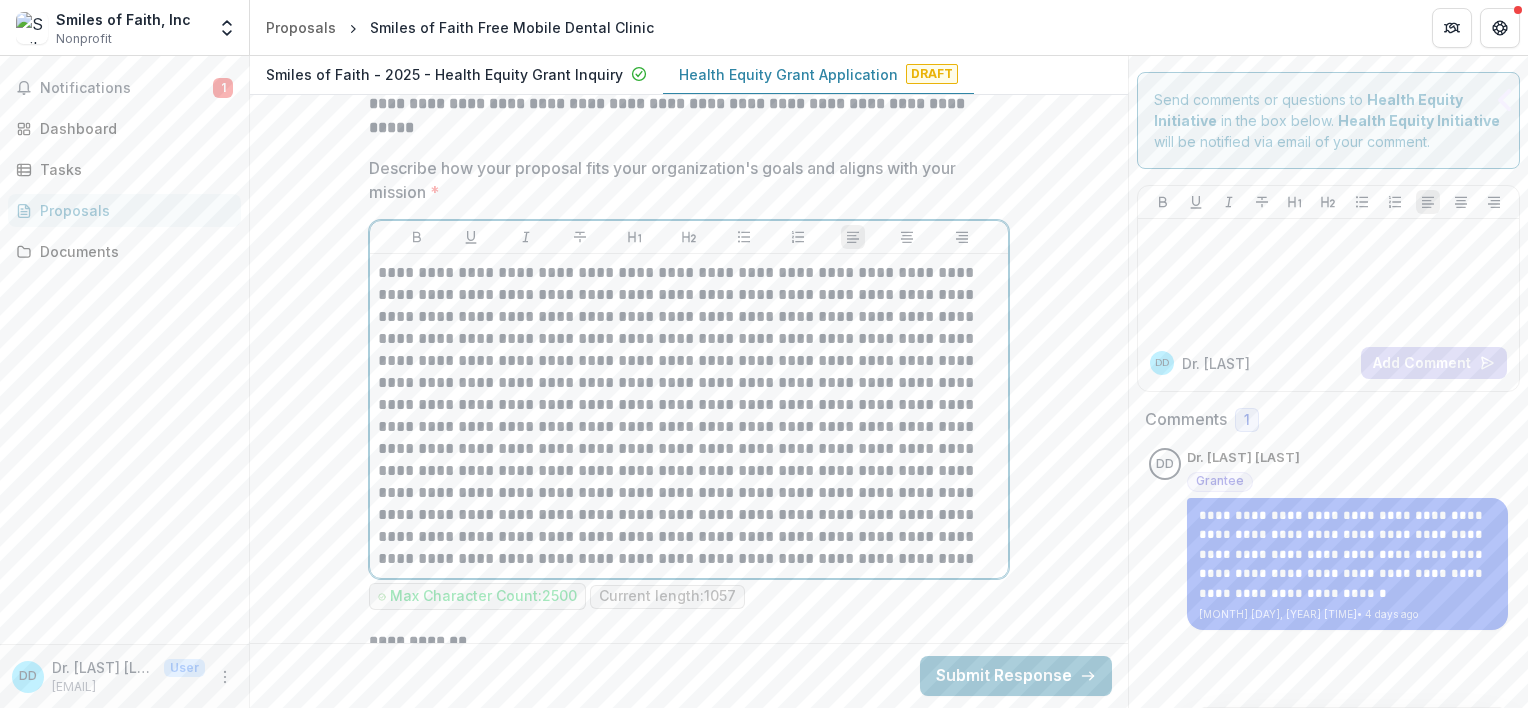 click at bounding box center (689, 416) 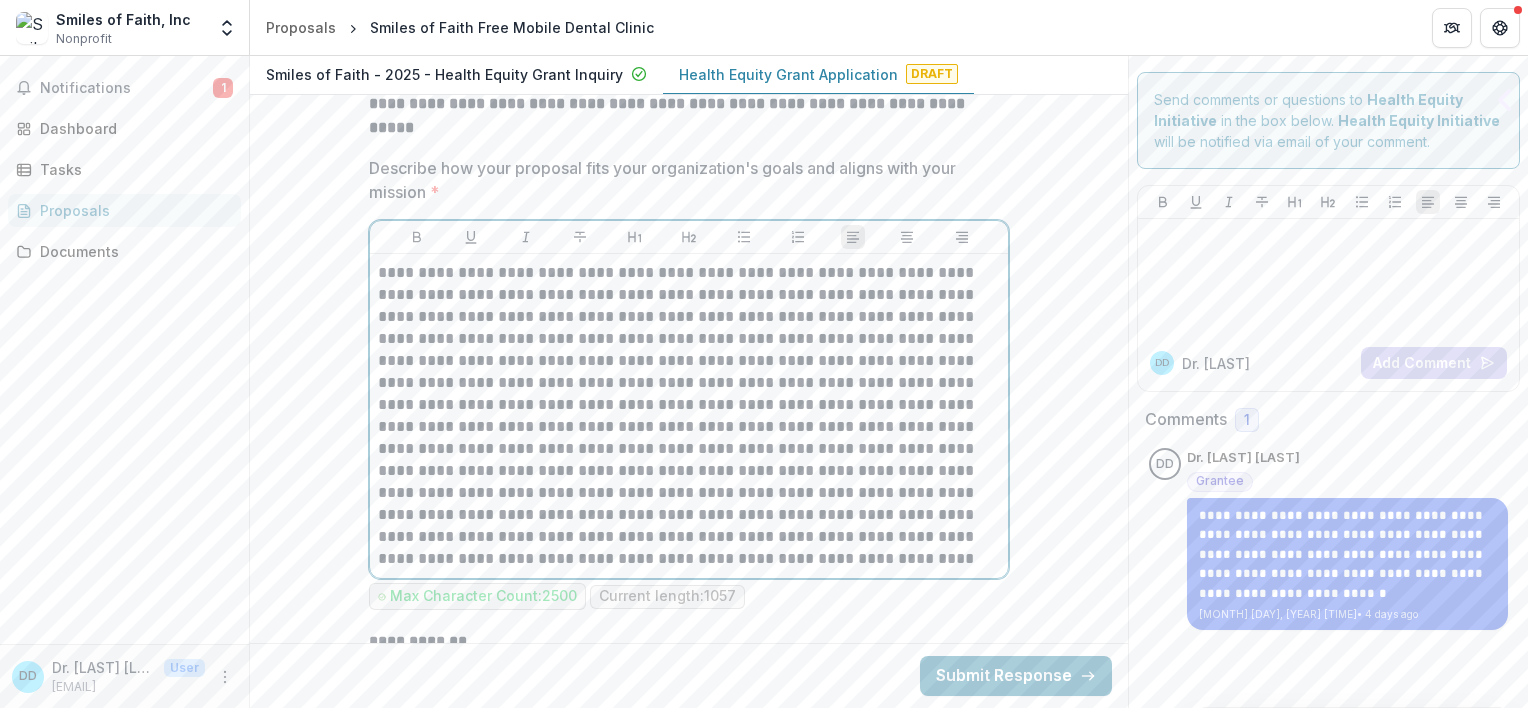 click at bounding box center [689, 416] 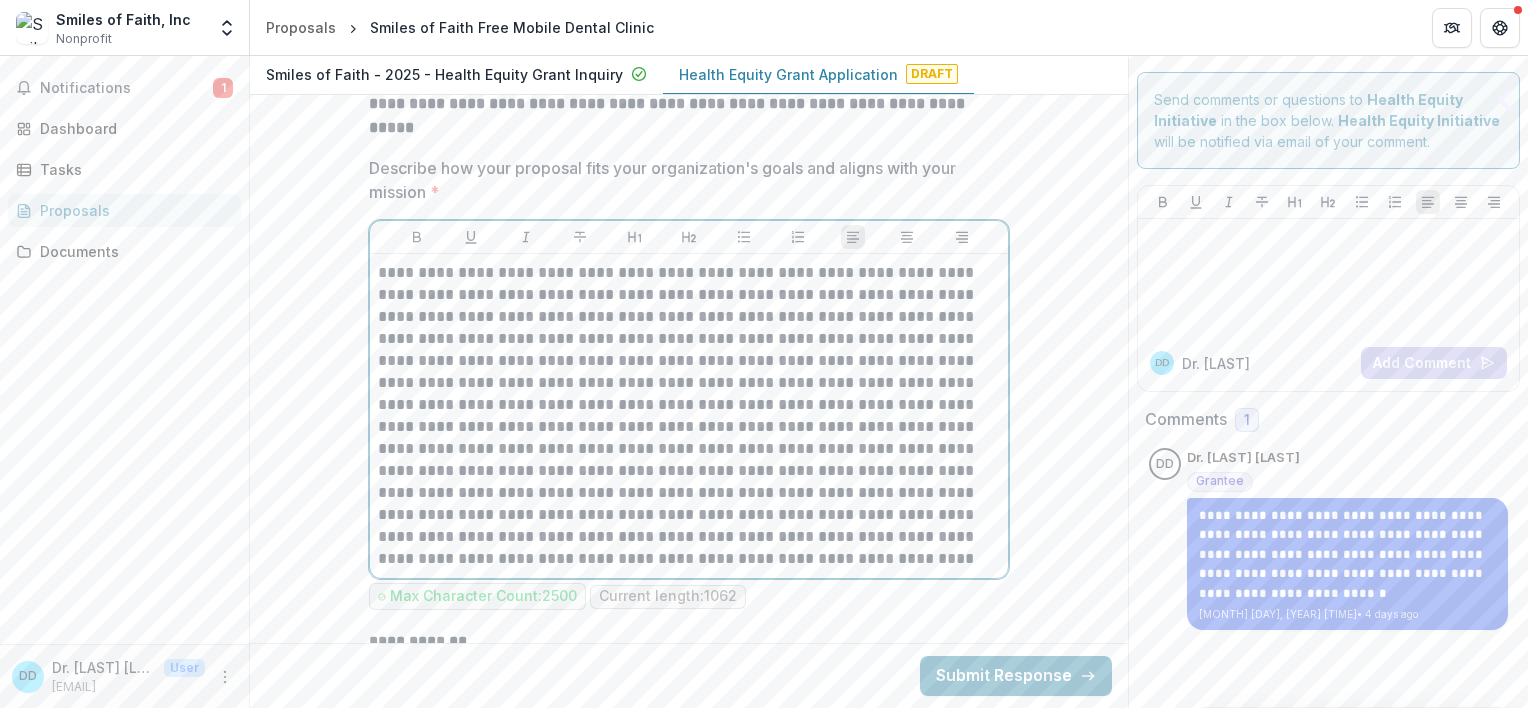 click at bounding box center (689, 416) 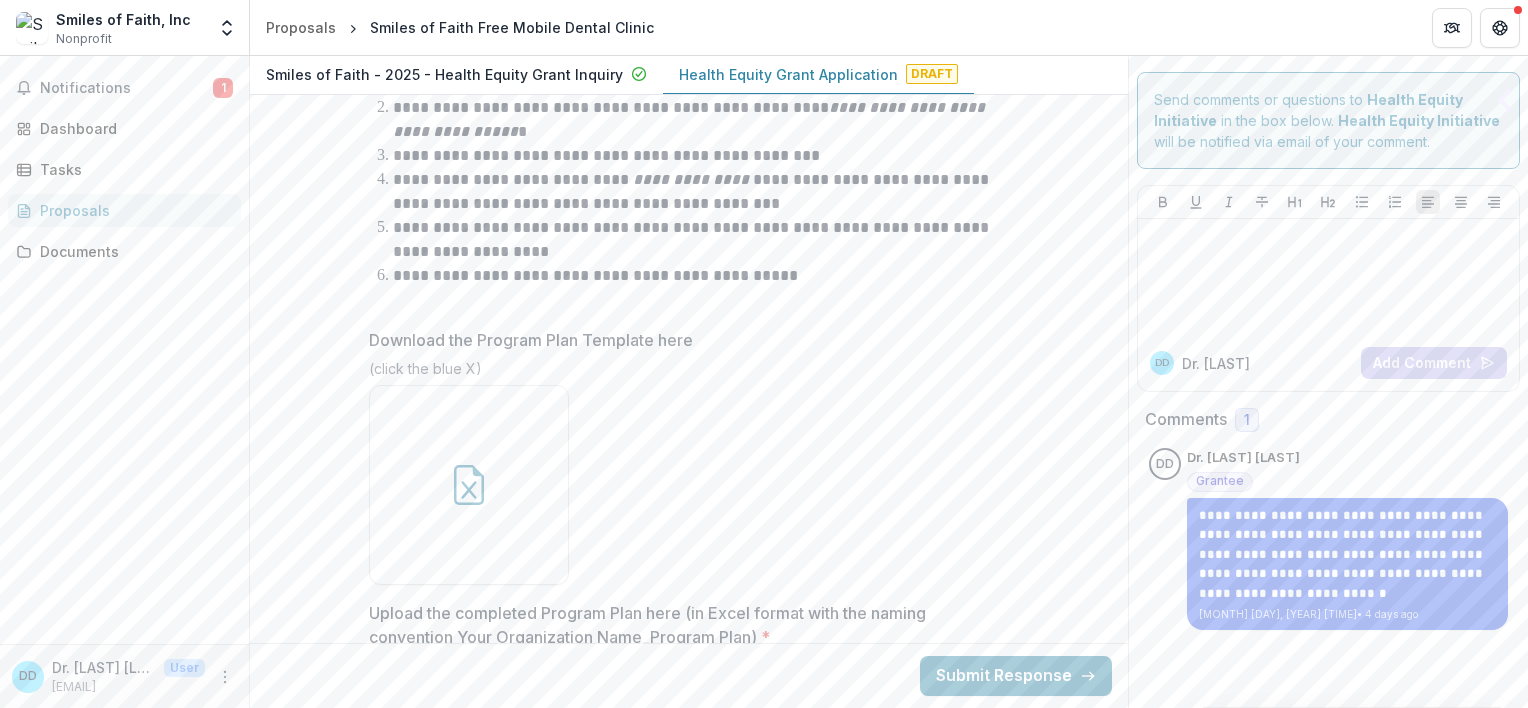 scroll, scrollTop: 6300, scrollLeft: 0, axis: vertical 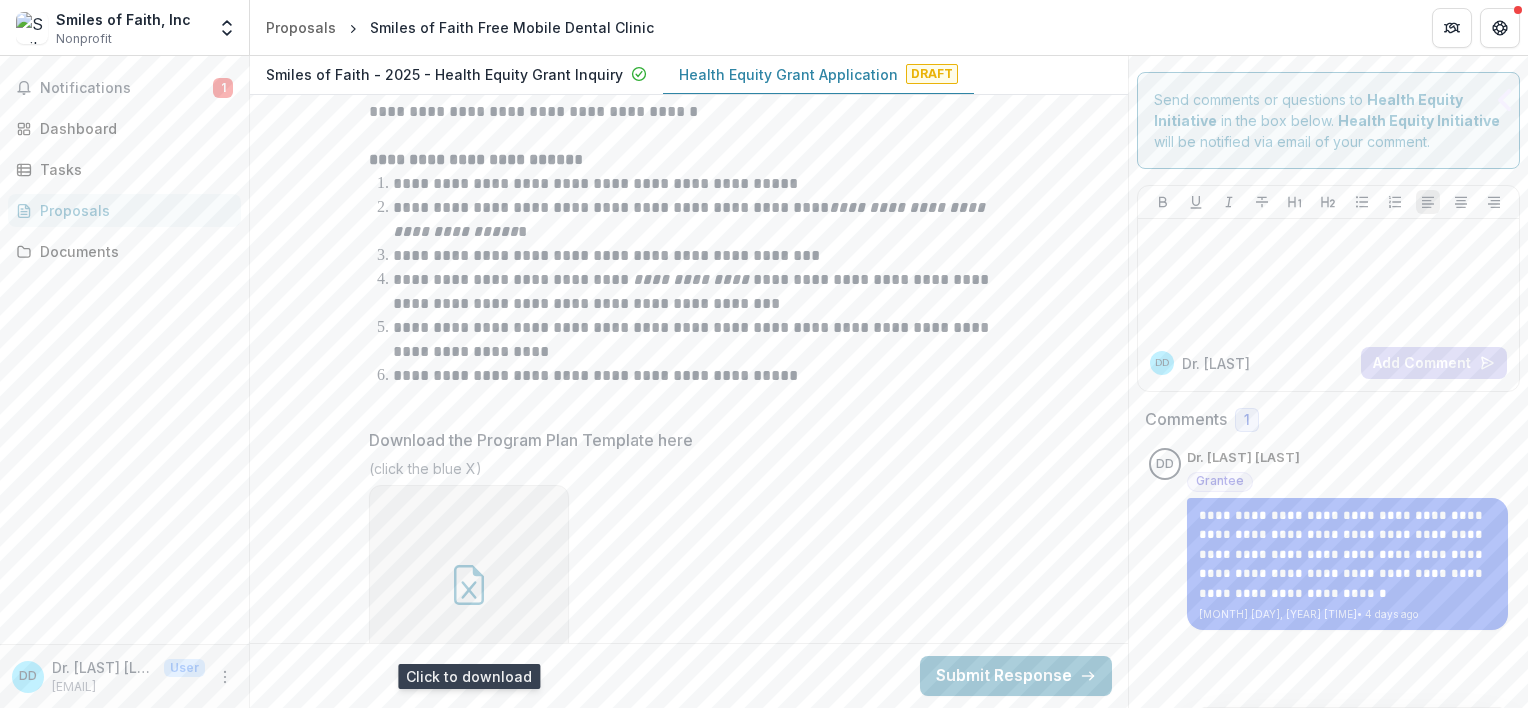 click 